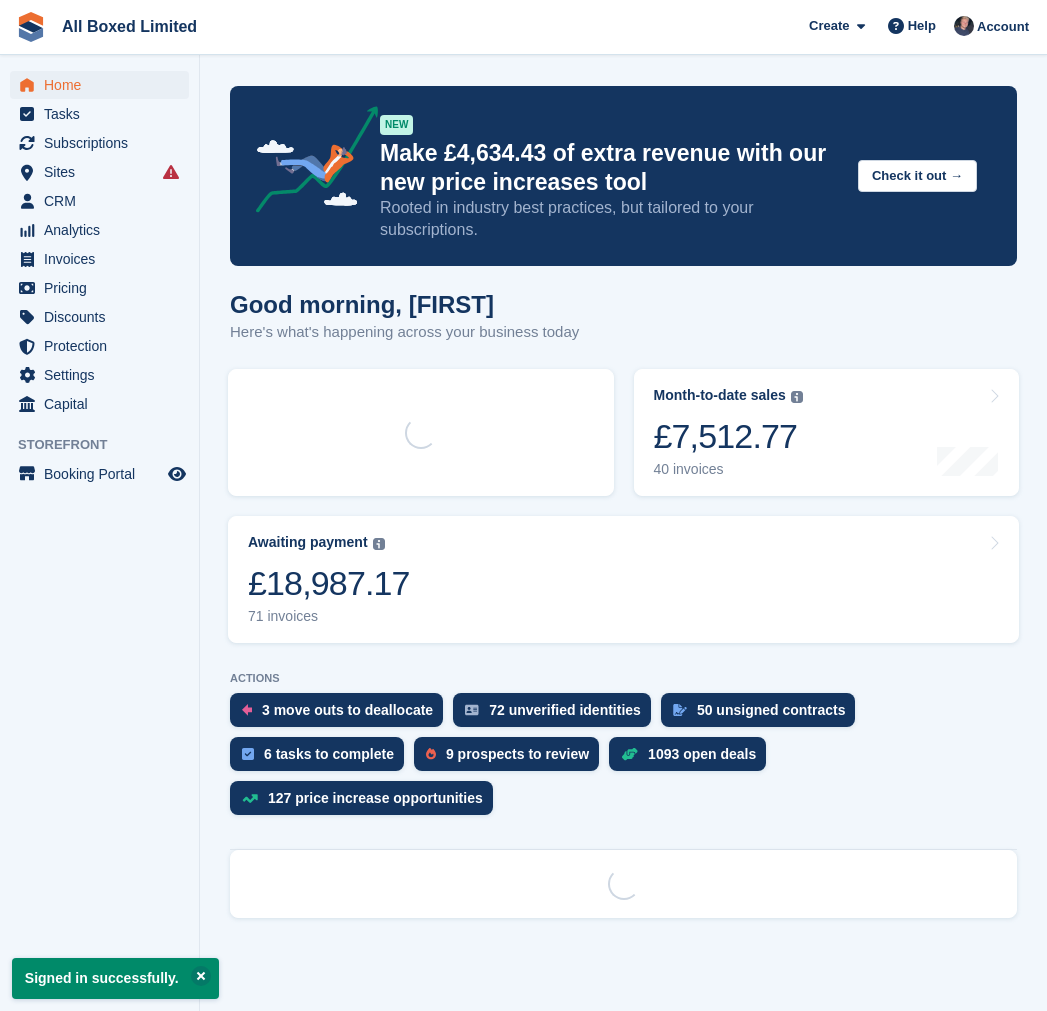scroll, scrollTop: 0, scrollLeft: 0, axis: both 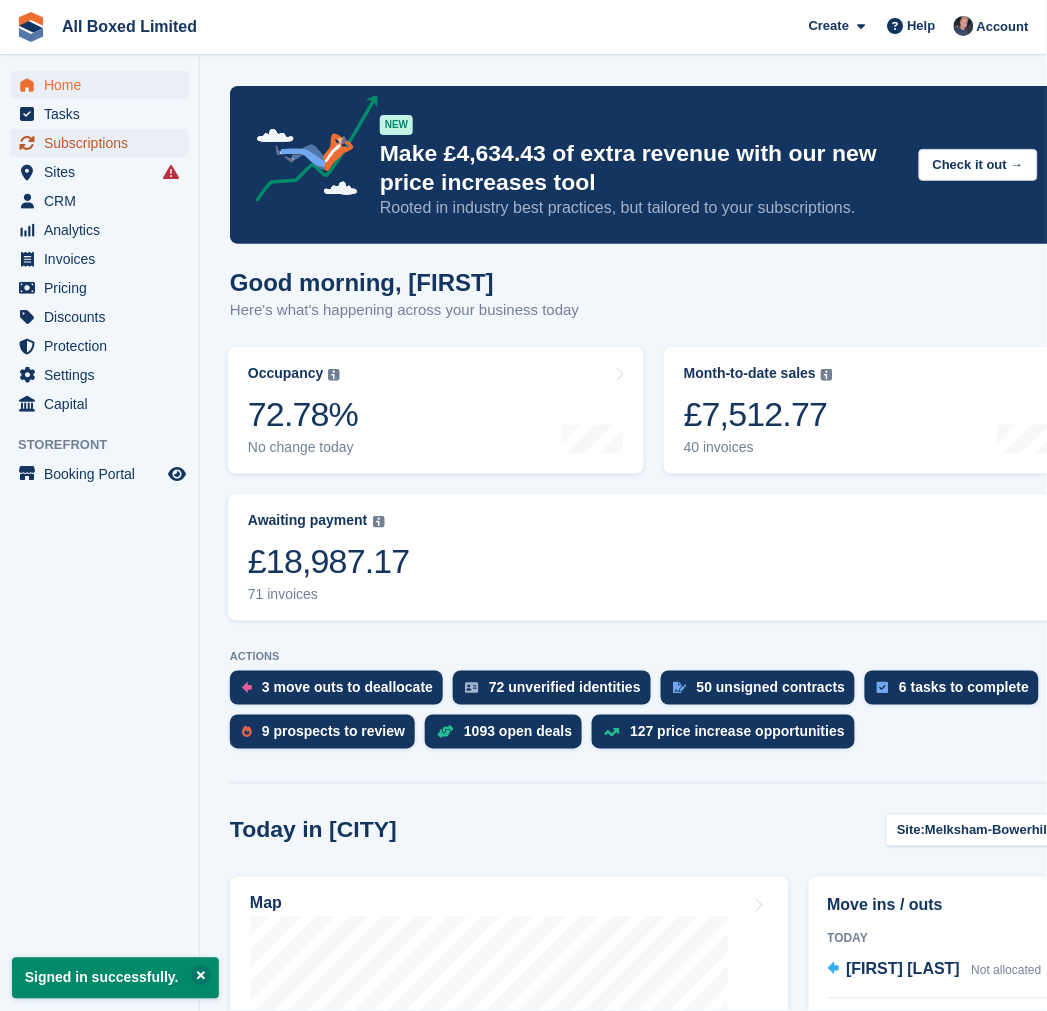 click on "Subscriptions" at bounding box center [104, 143] 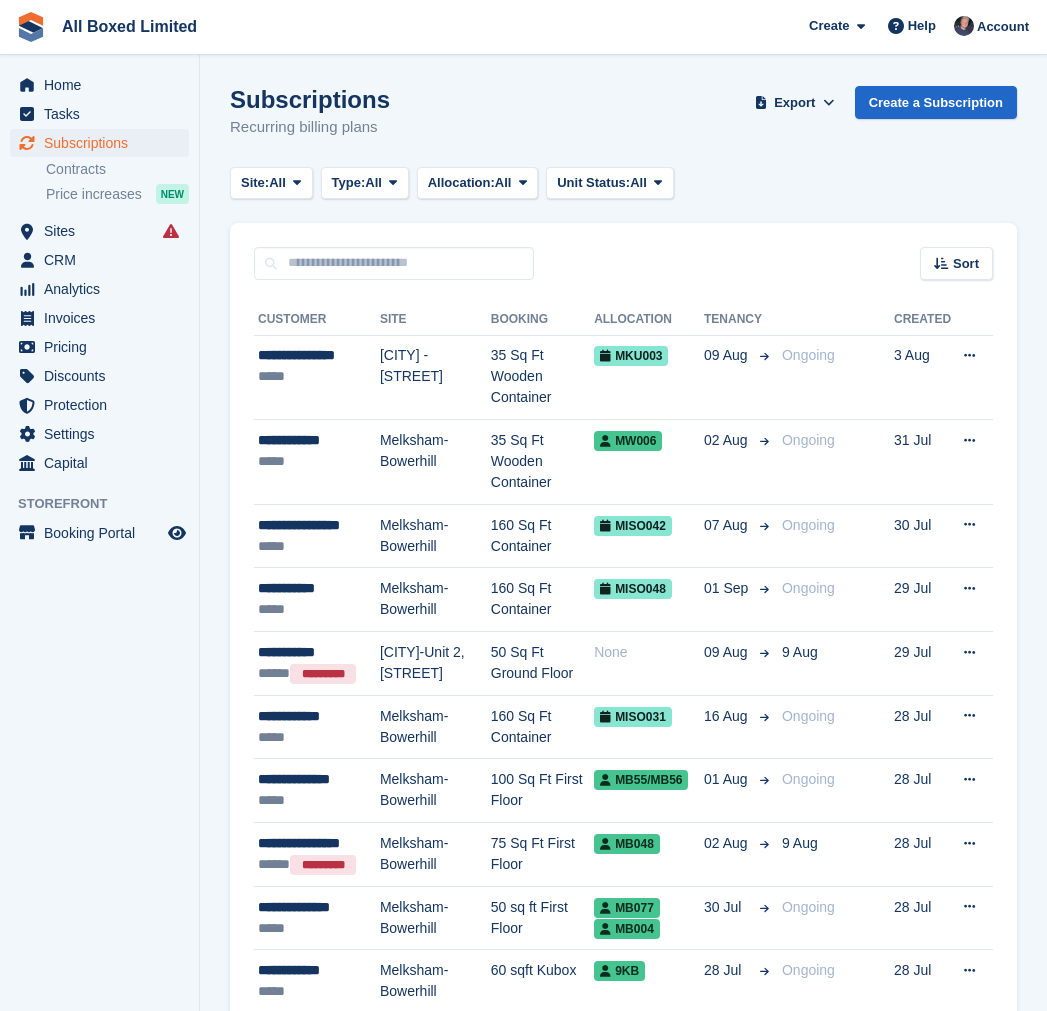 scroll, scrollTop: 0, scrollLeft: 0, axis: both 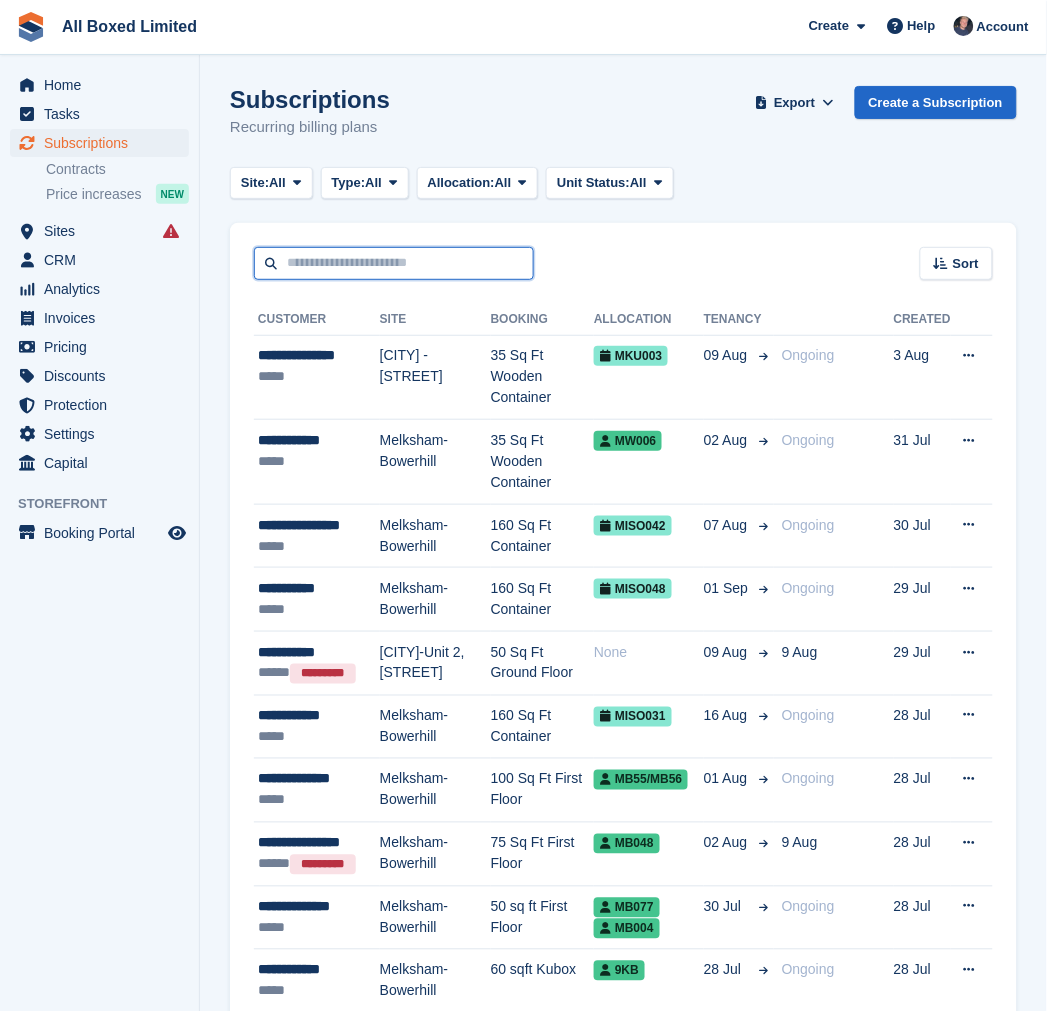 drag, startPoint x: 318, startPoint y: 258, endPoint x: 230, endPoint y: 268, distance: 88.56636 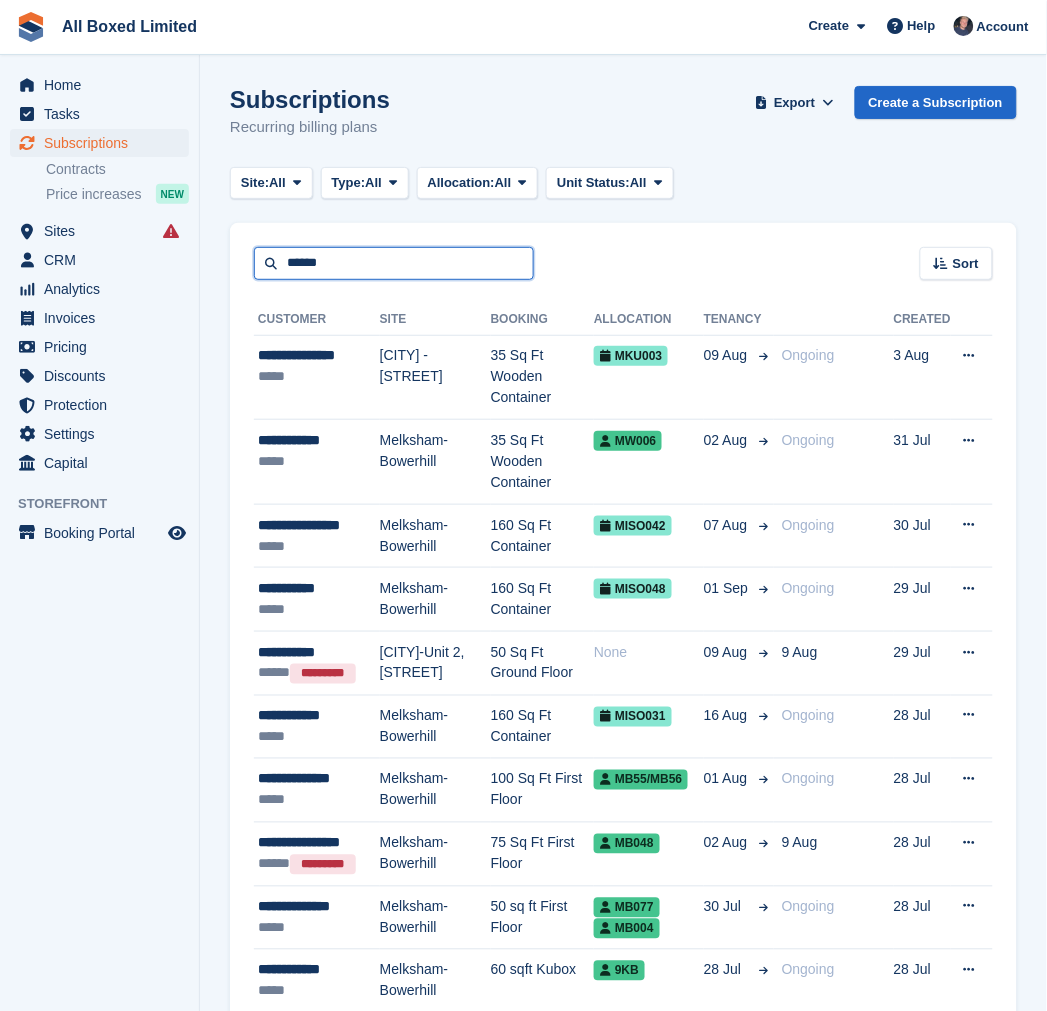 type on "******" 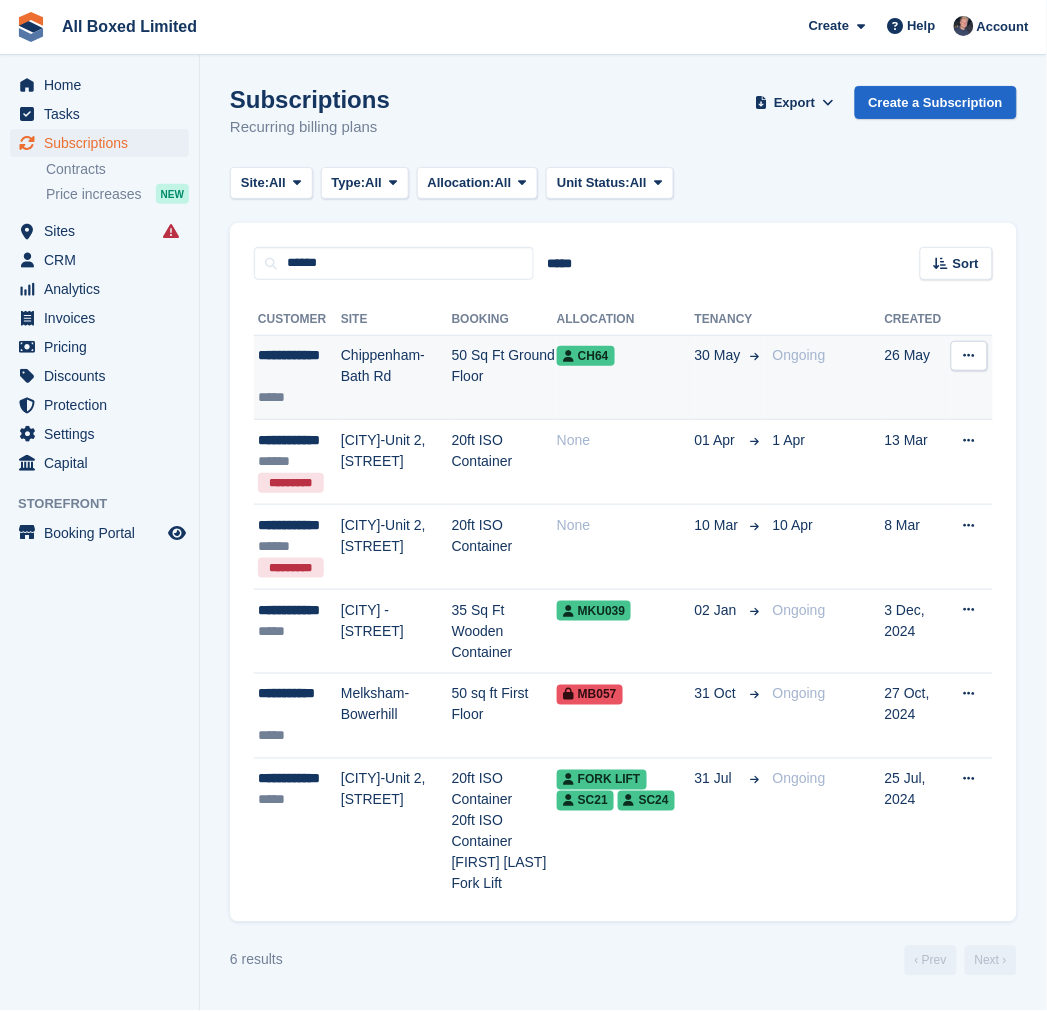 click on "**********" at bounding box center (299, 366) 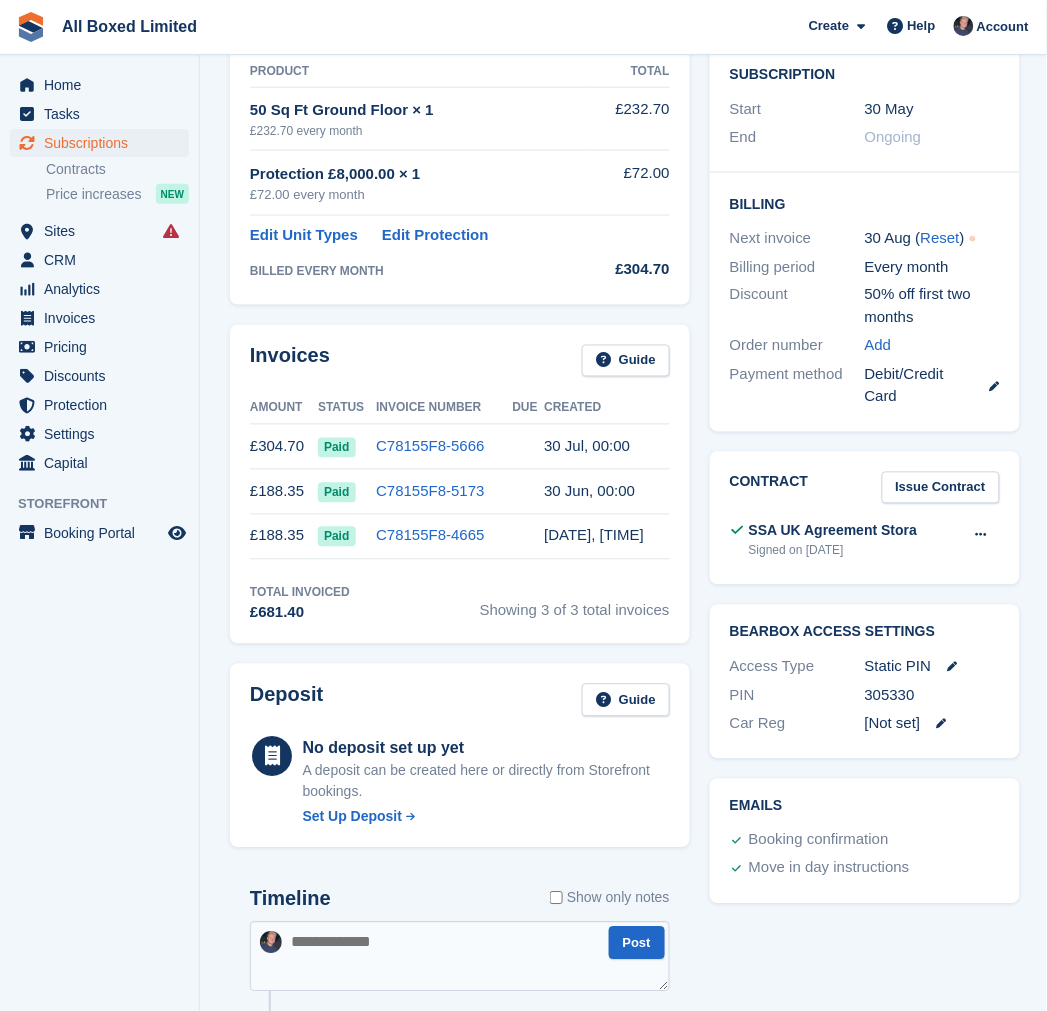 scroll, scrollTop: 387, scrollLeft: 0, axis: vertical 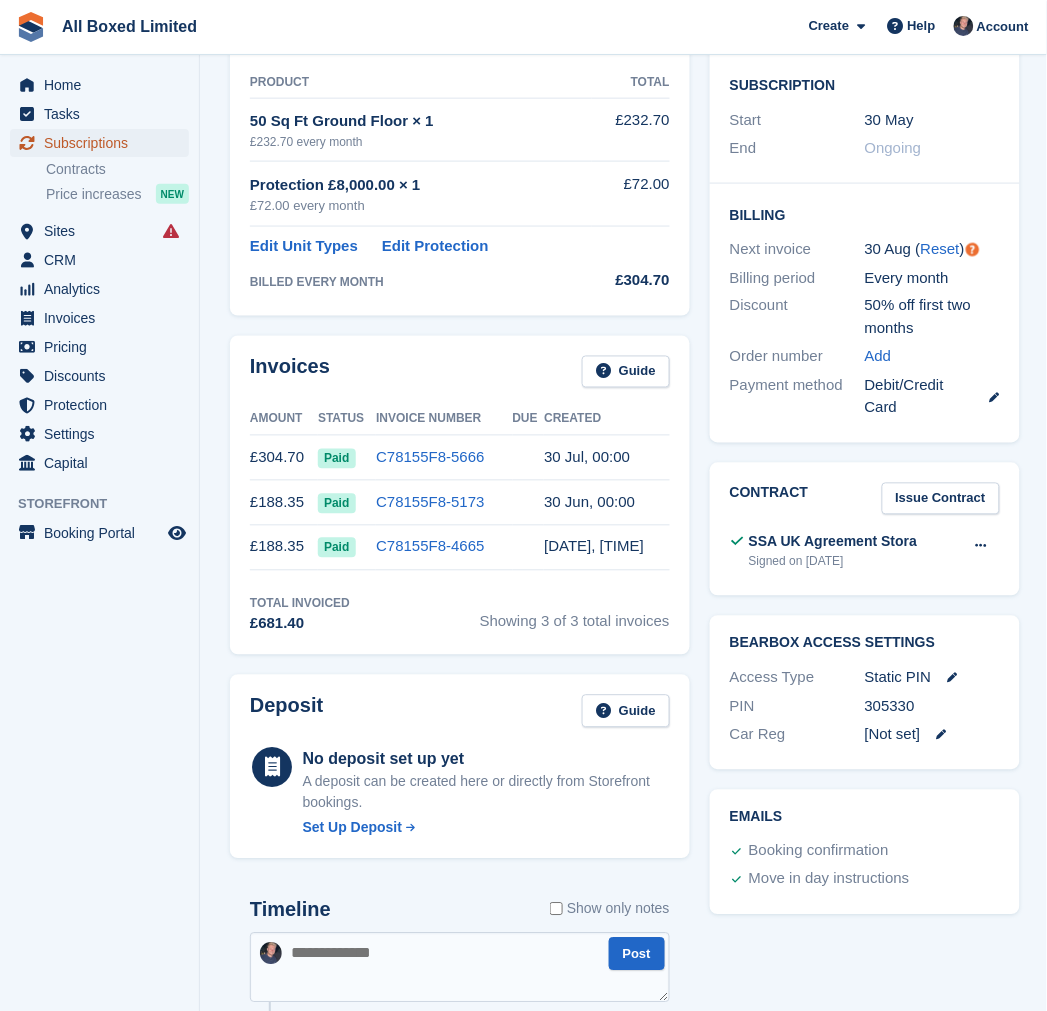 click on "Subscriptions" at bounding box center (104, 143) 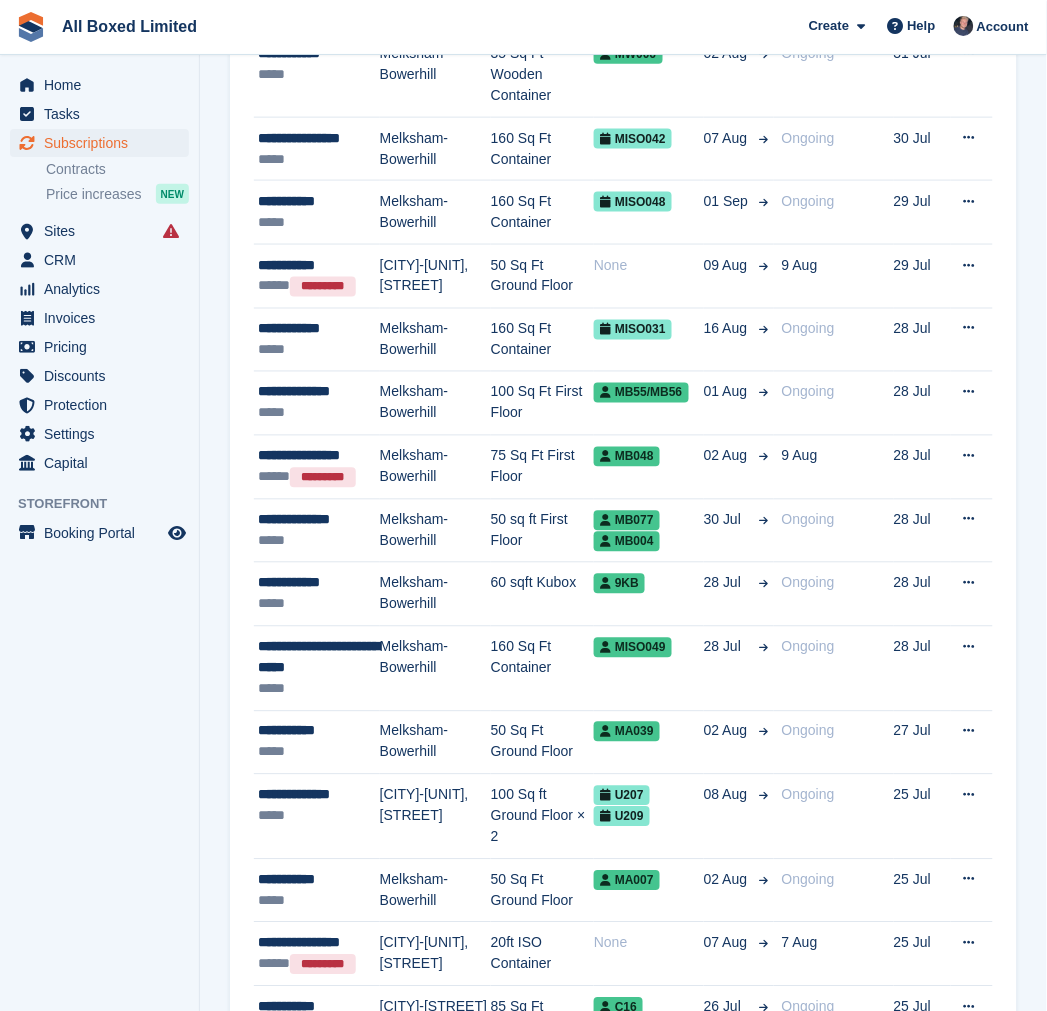 scroll, scrollTop: 0, scrollLeft: 0, axis: both 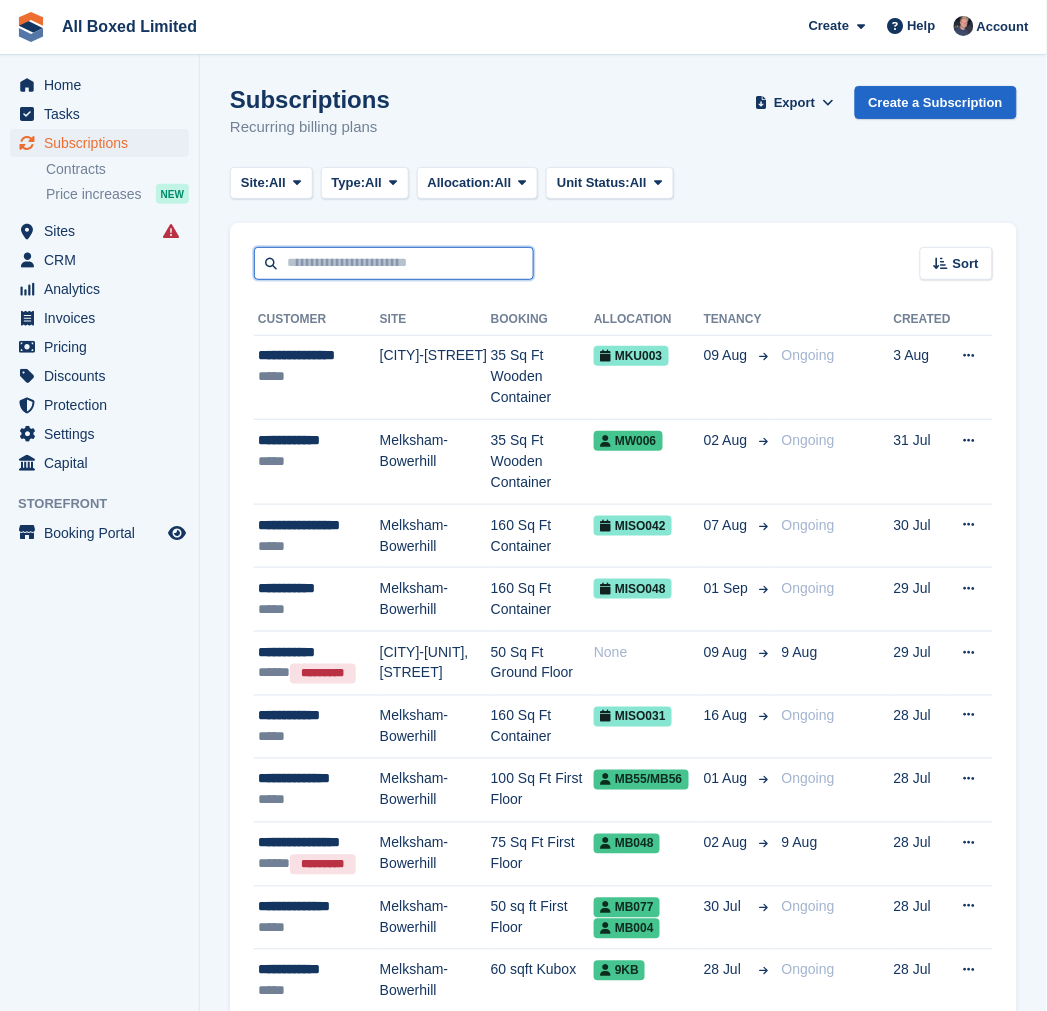 click at bounding box center (394, 263) 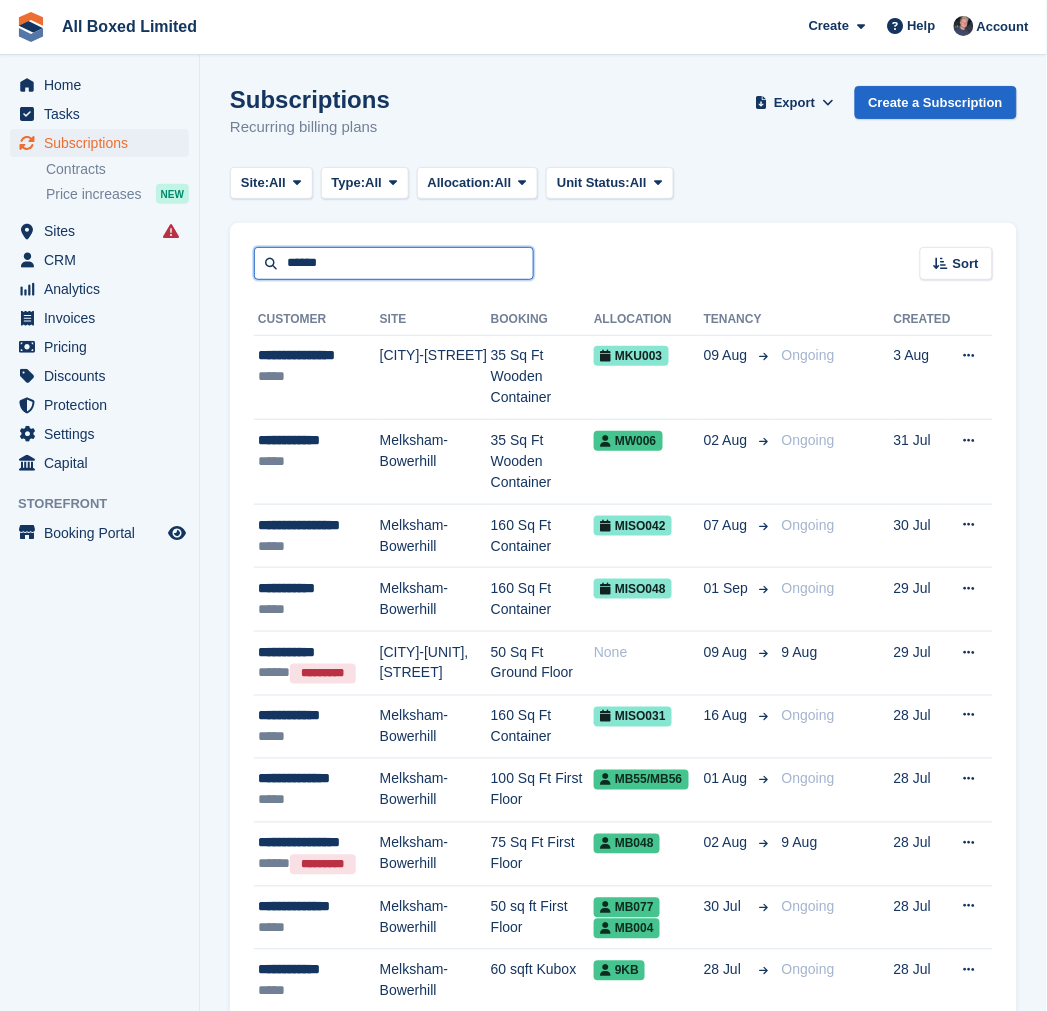 type on "******" 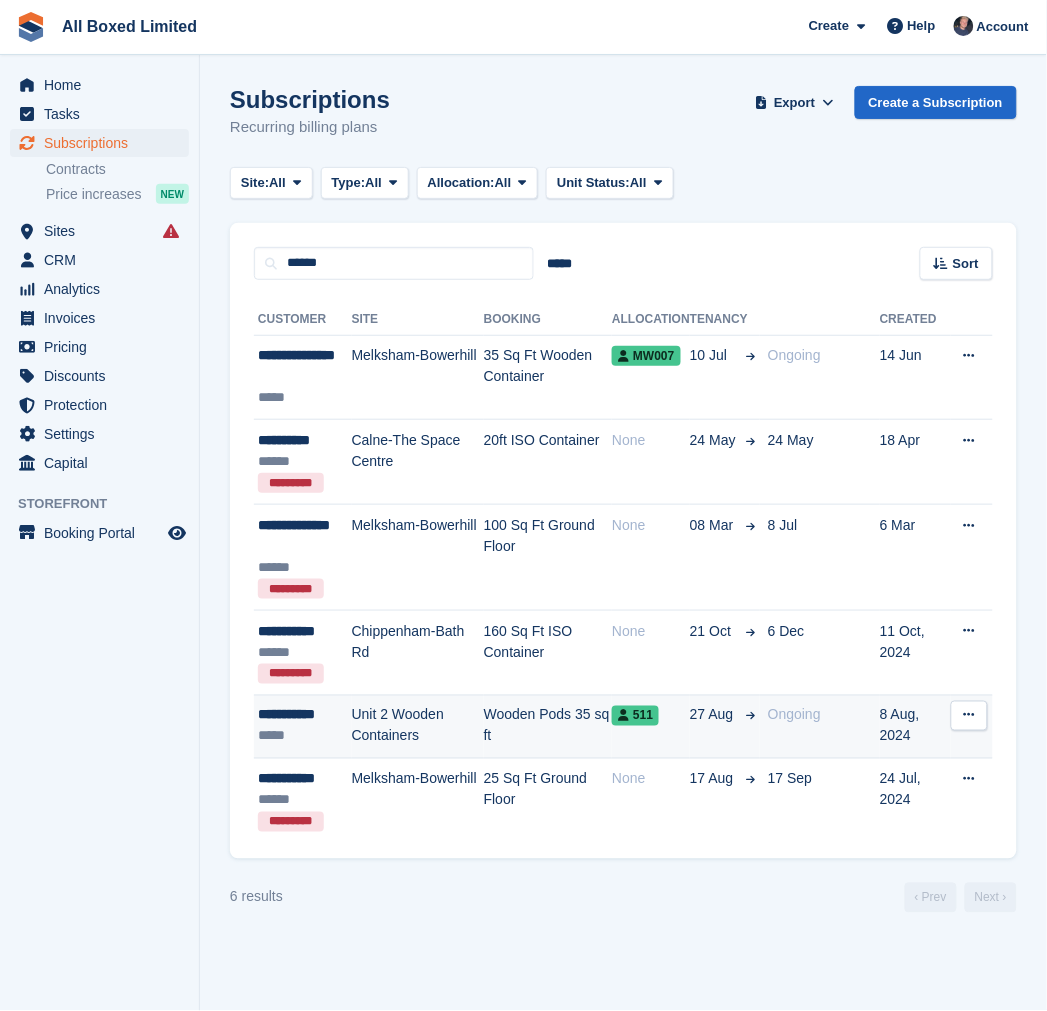 click on "Unit 2 Wooden Containers" at bounding box center (418, 727) 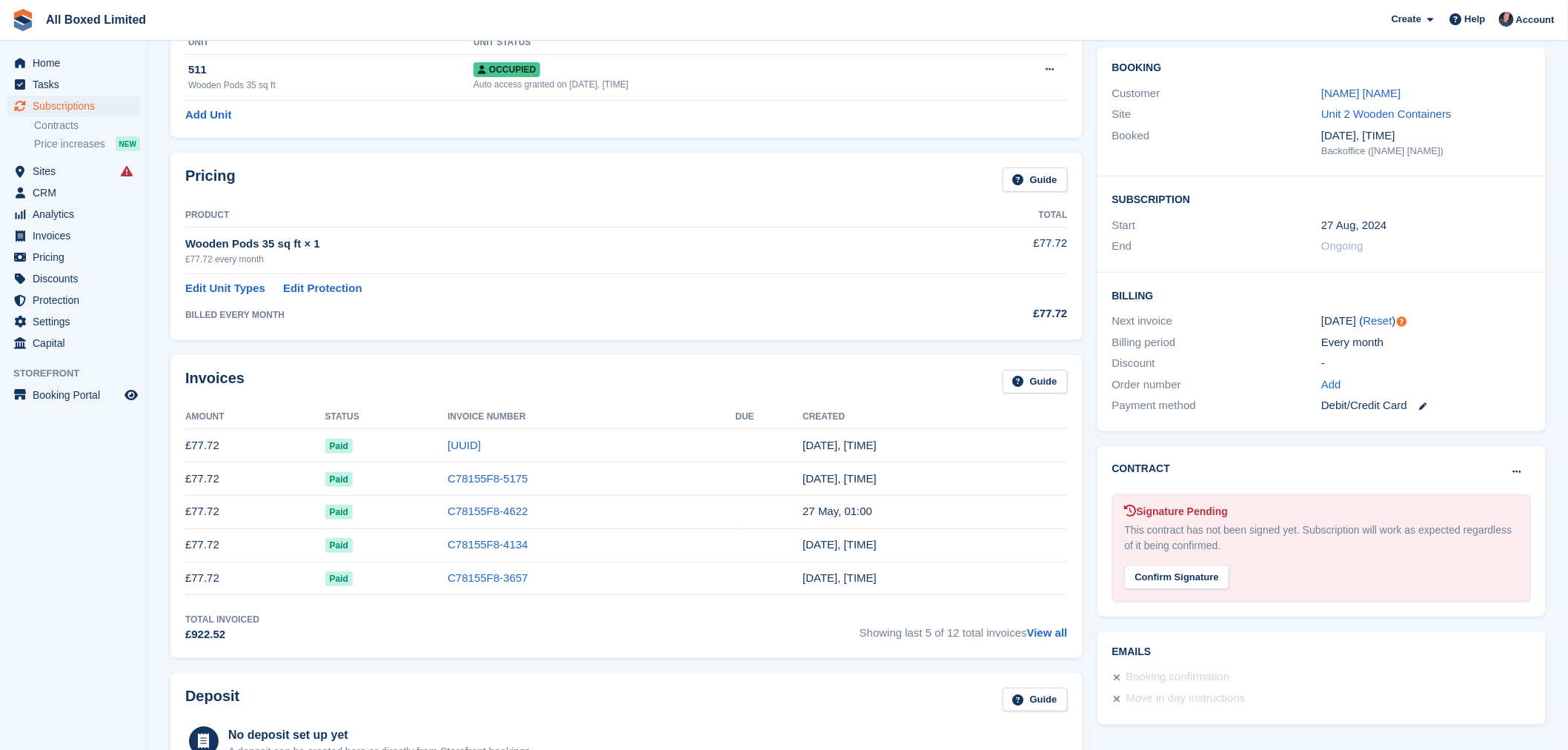 scroll, scrollTop: 0, scrollLeft: 0, axis: both 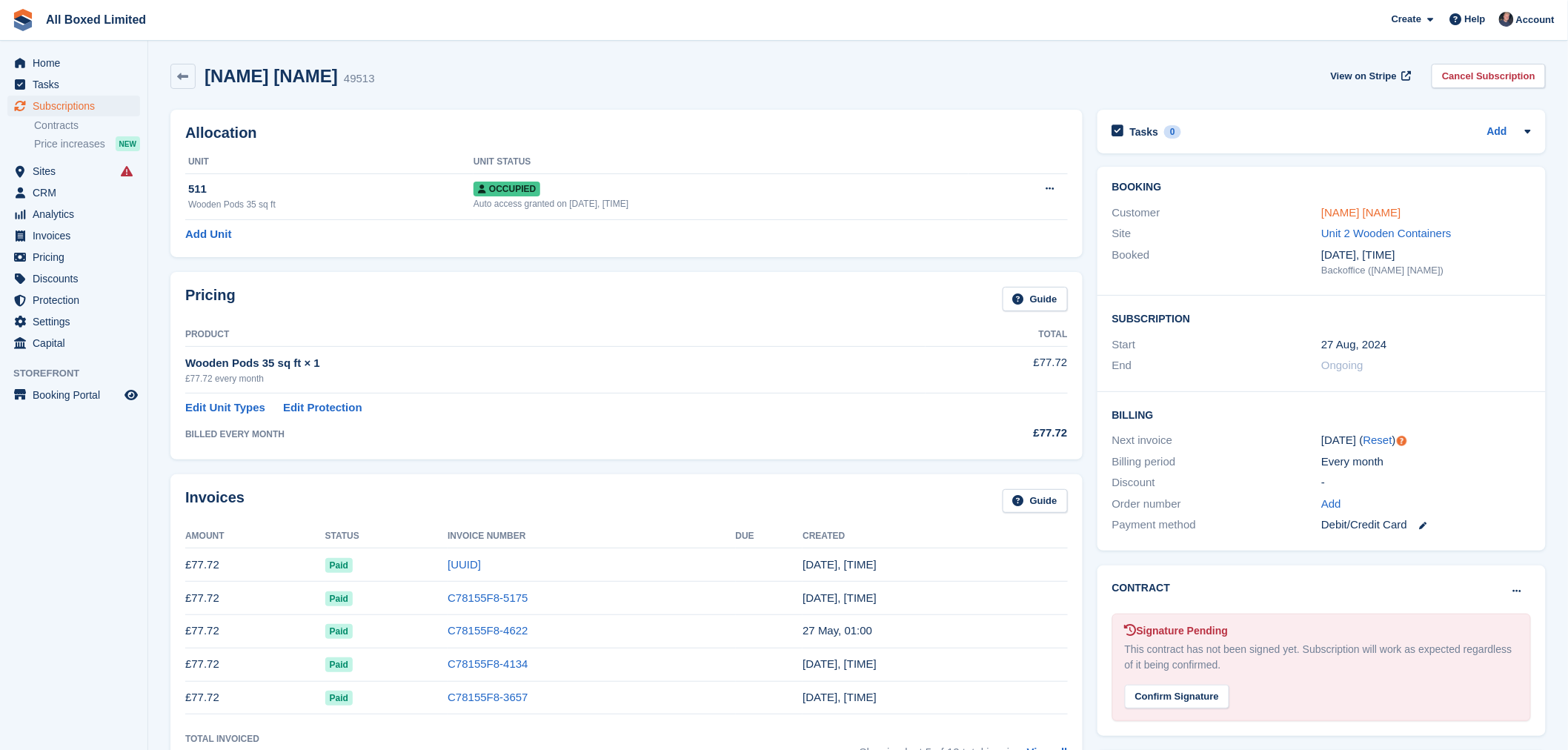 click on "Gary Cooper" at bounding box center [1361, 212] 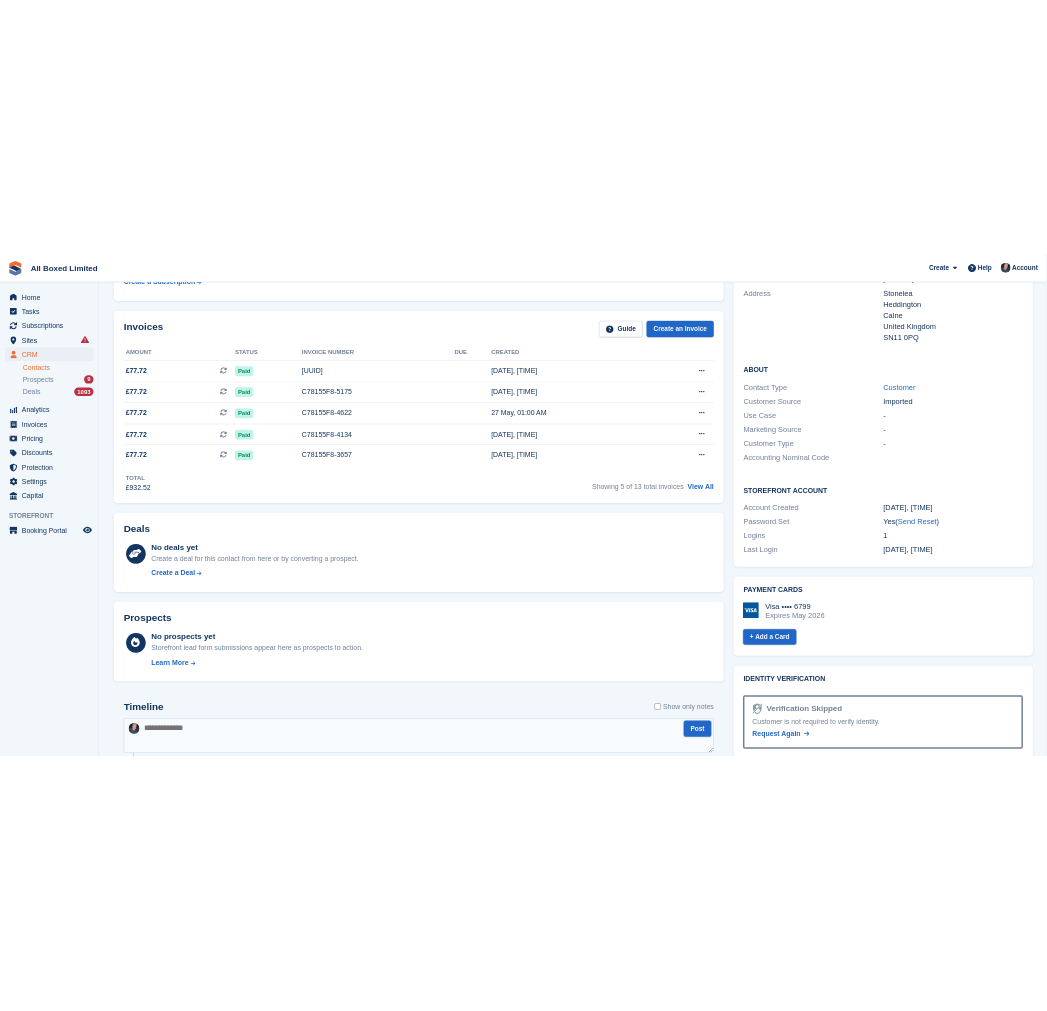 scroll, scrollTop: 0, scrollLeft: 0, axis: both 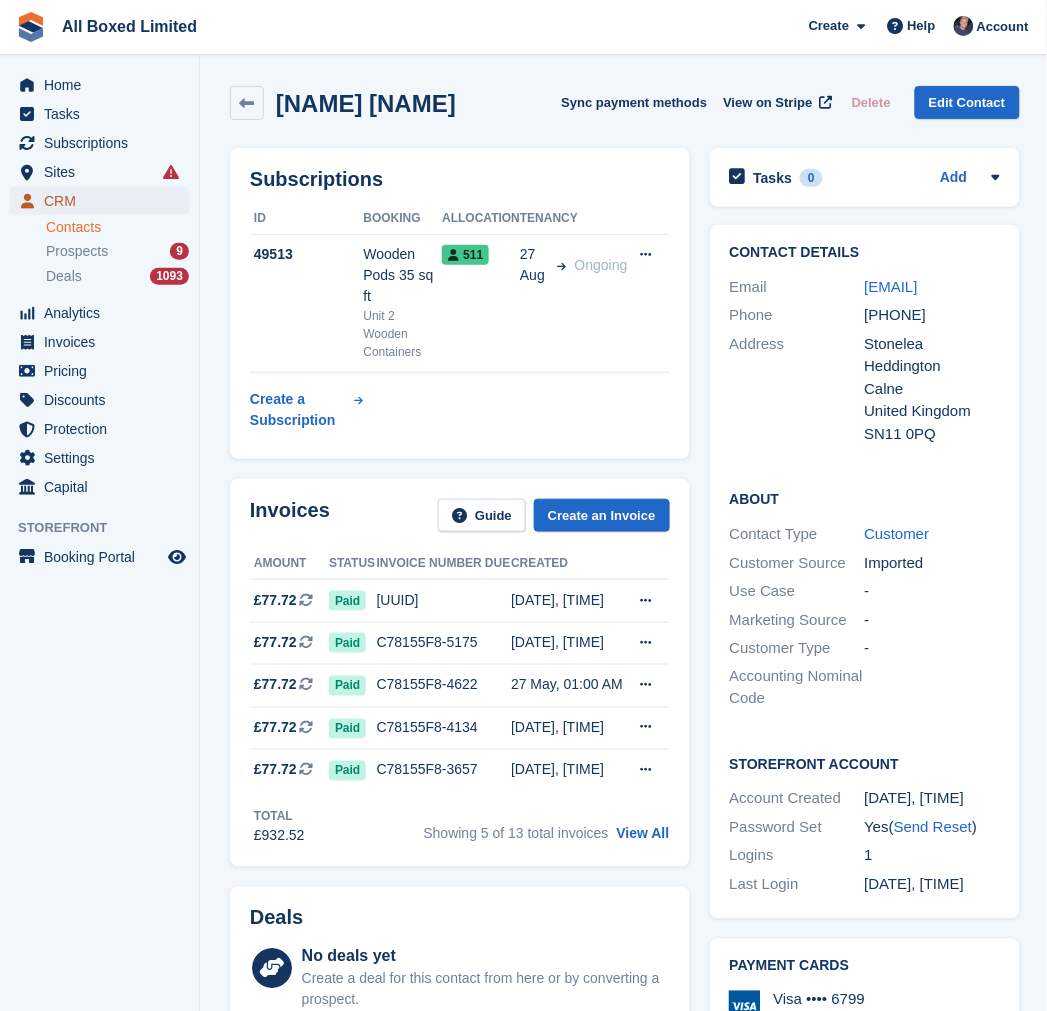 click on "CRM" at bounding box center [104, 201] 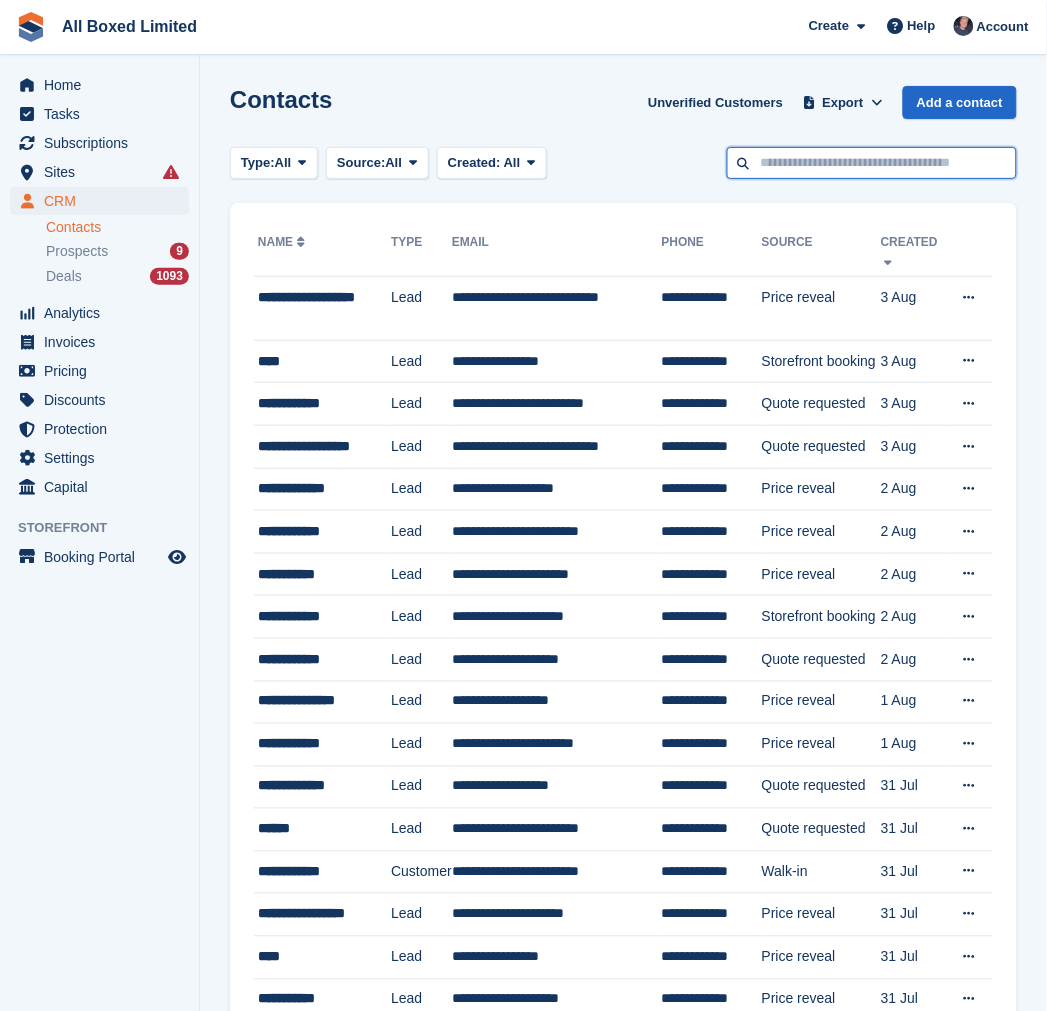 click at bounding box center (872, 163) 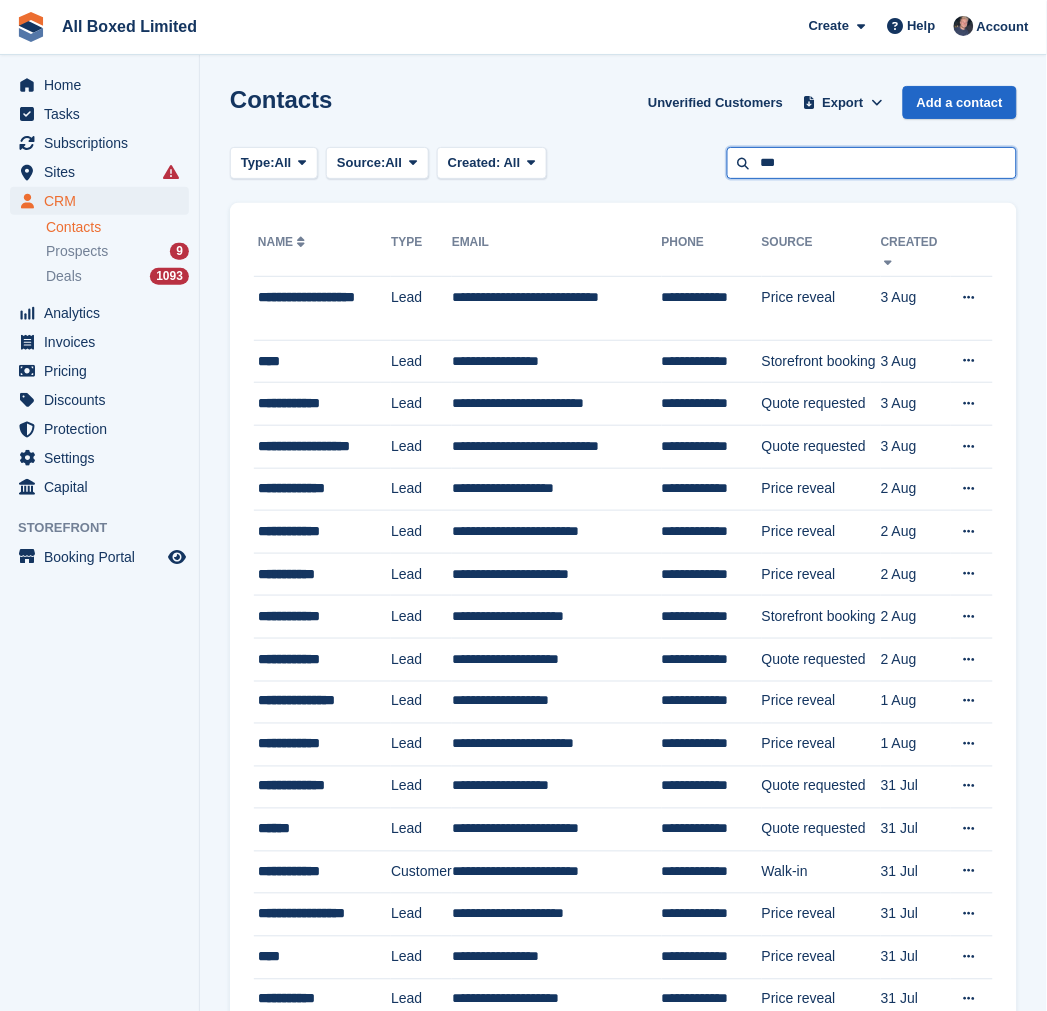 type on "***" 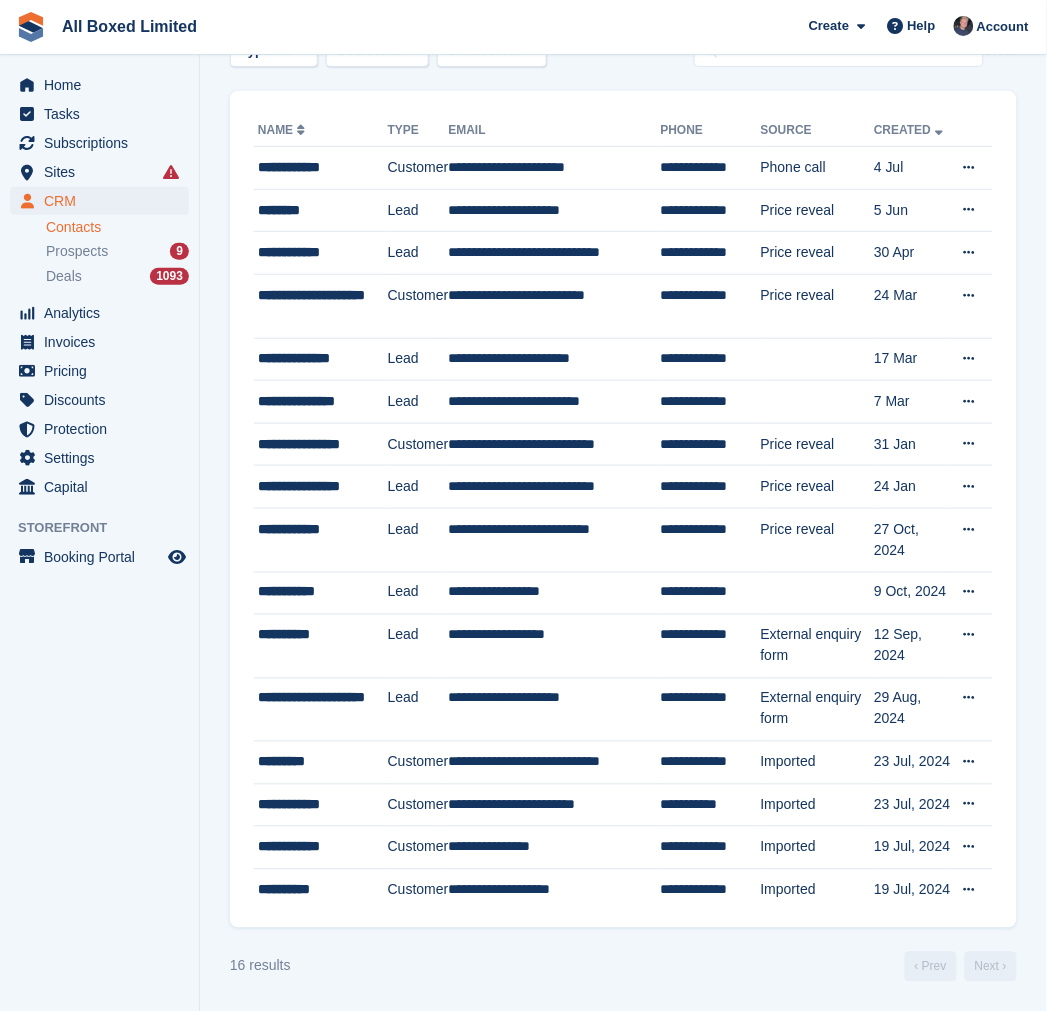 scroll, scrollTop: 114, scrollLeft: 0, axis: vertical 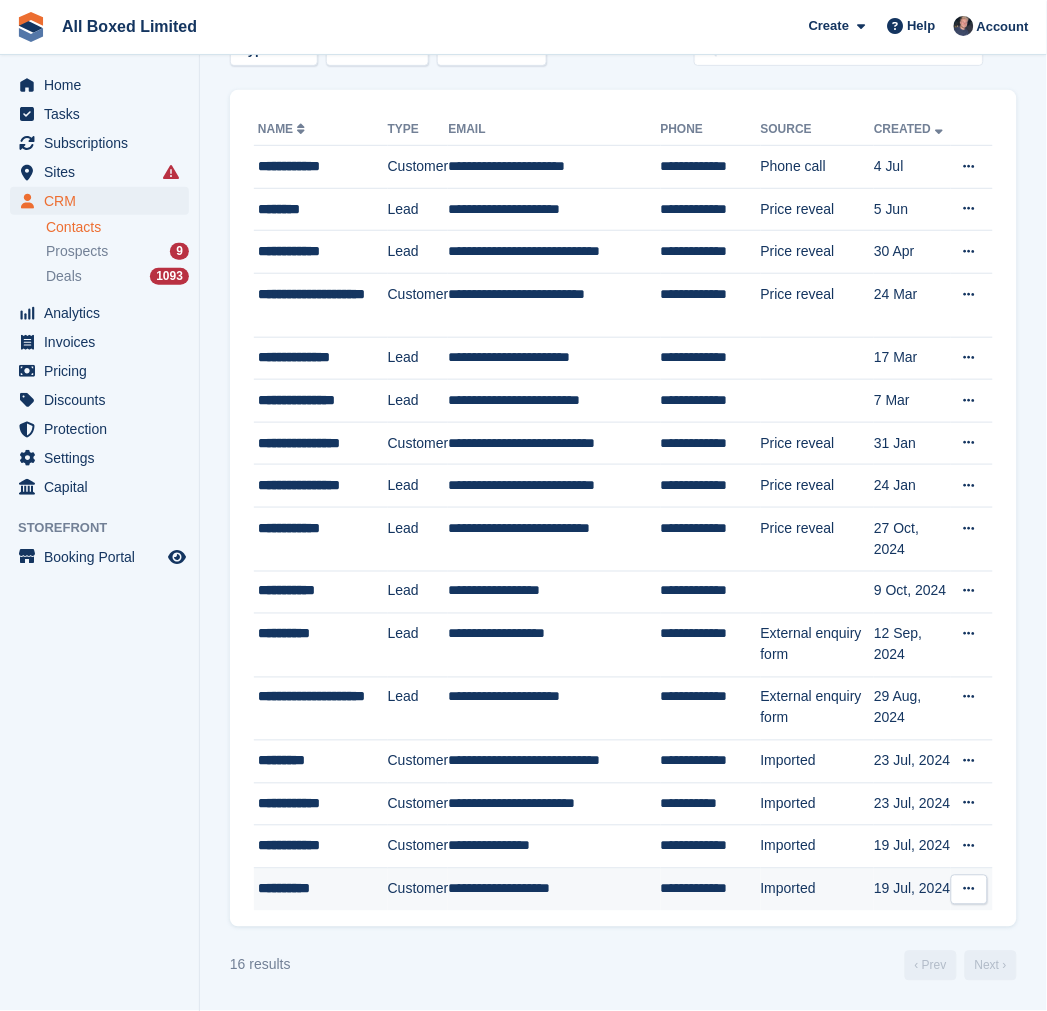 click on "**********" at bounding box center [323, 889] 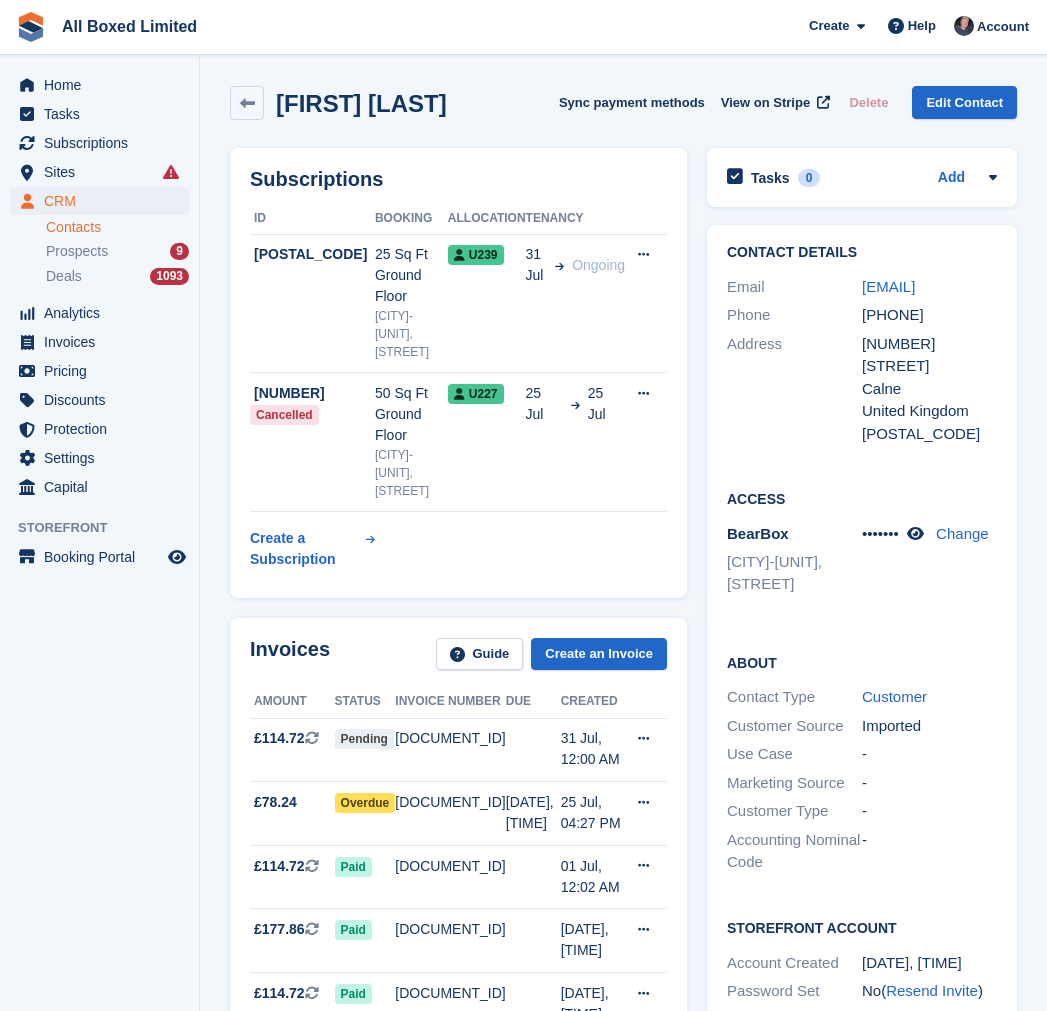 scroll, scrollTop: 0, scrollLeft: 0, axis: both 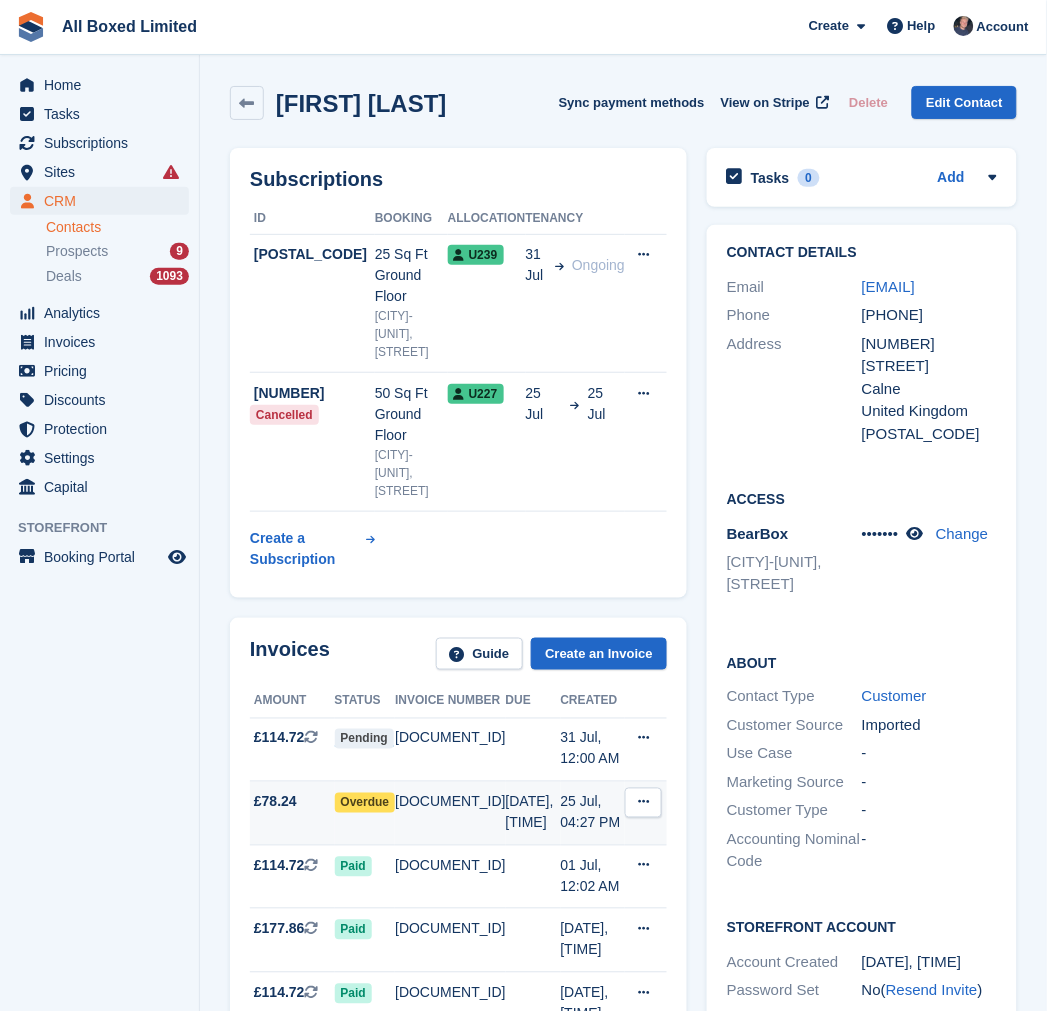 click on "£78.24" at bounding box center [292, 814] 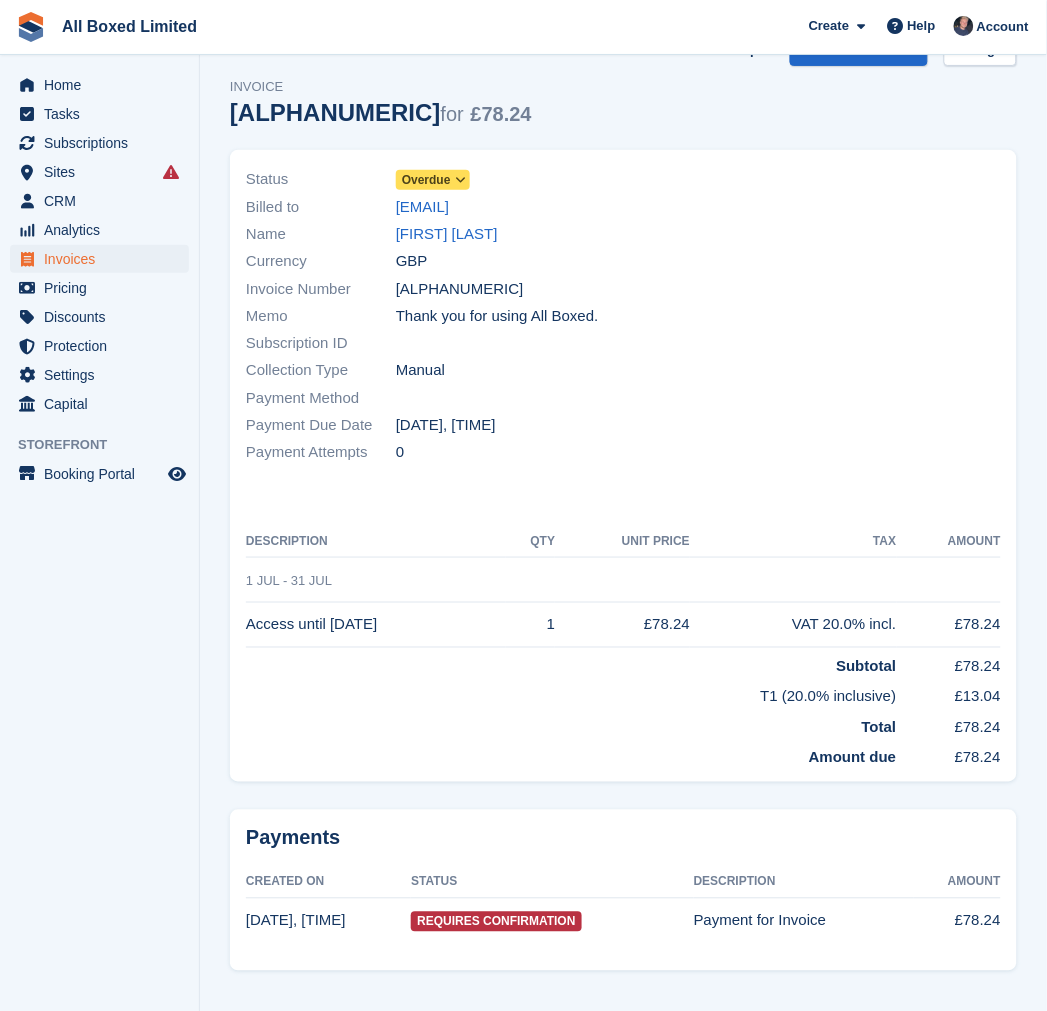 scroll, scrollTop: 81, scrollLeft: 0, axis: vertical 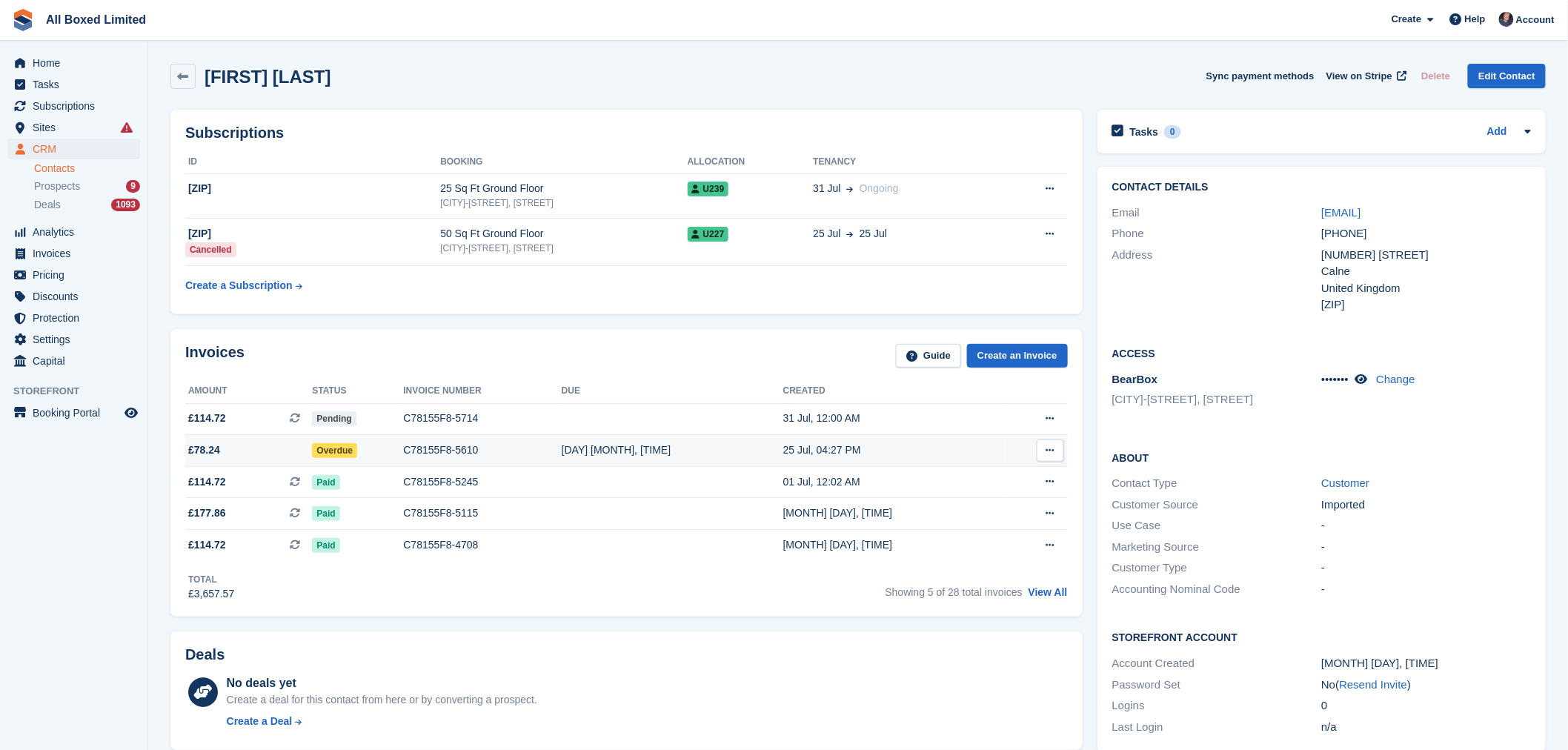 click on "C78155F8-5610" at bounding box center (482, 450) 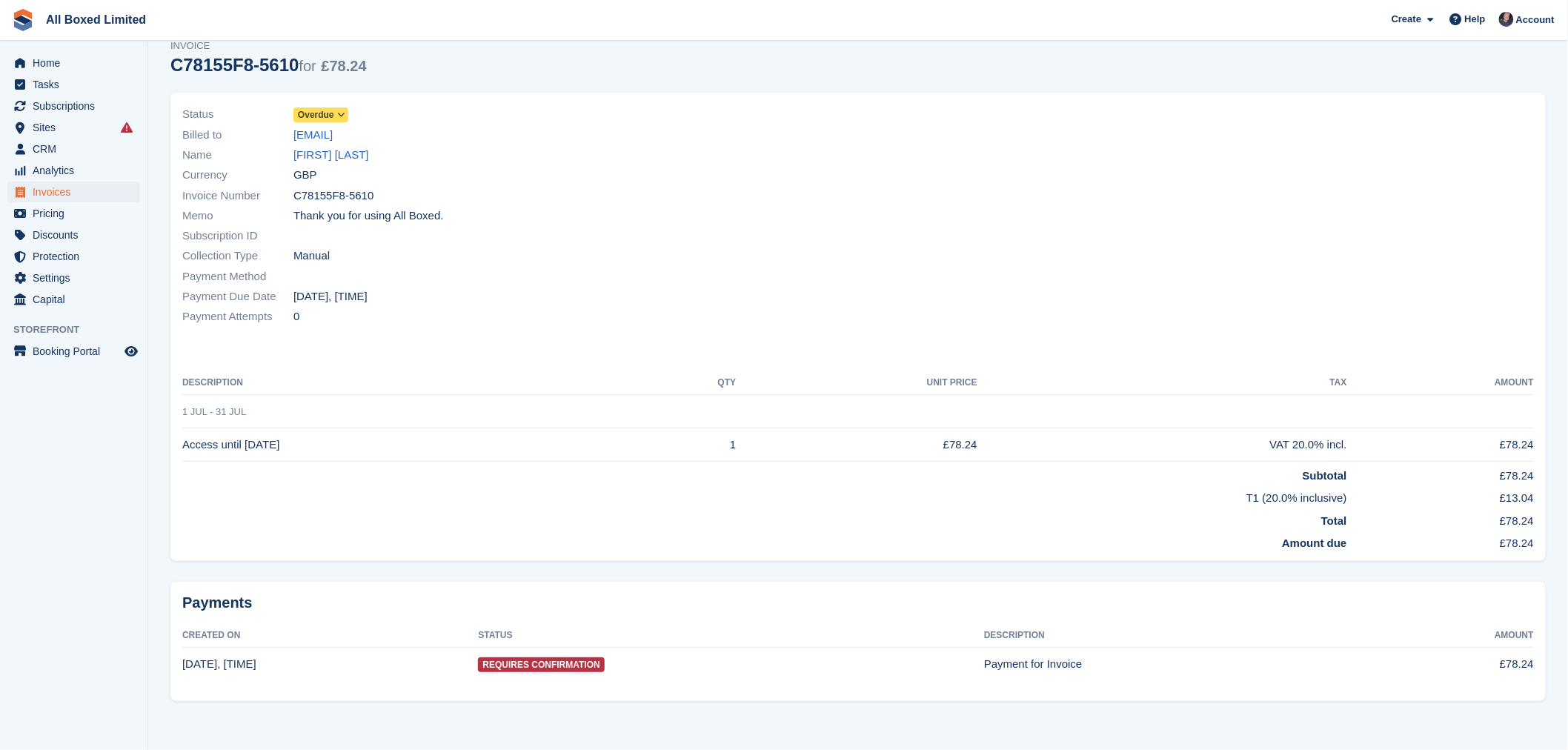 scroll, scrollTop: 0, scrollLeft: 0, axis: both 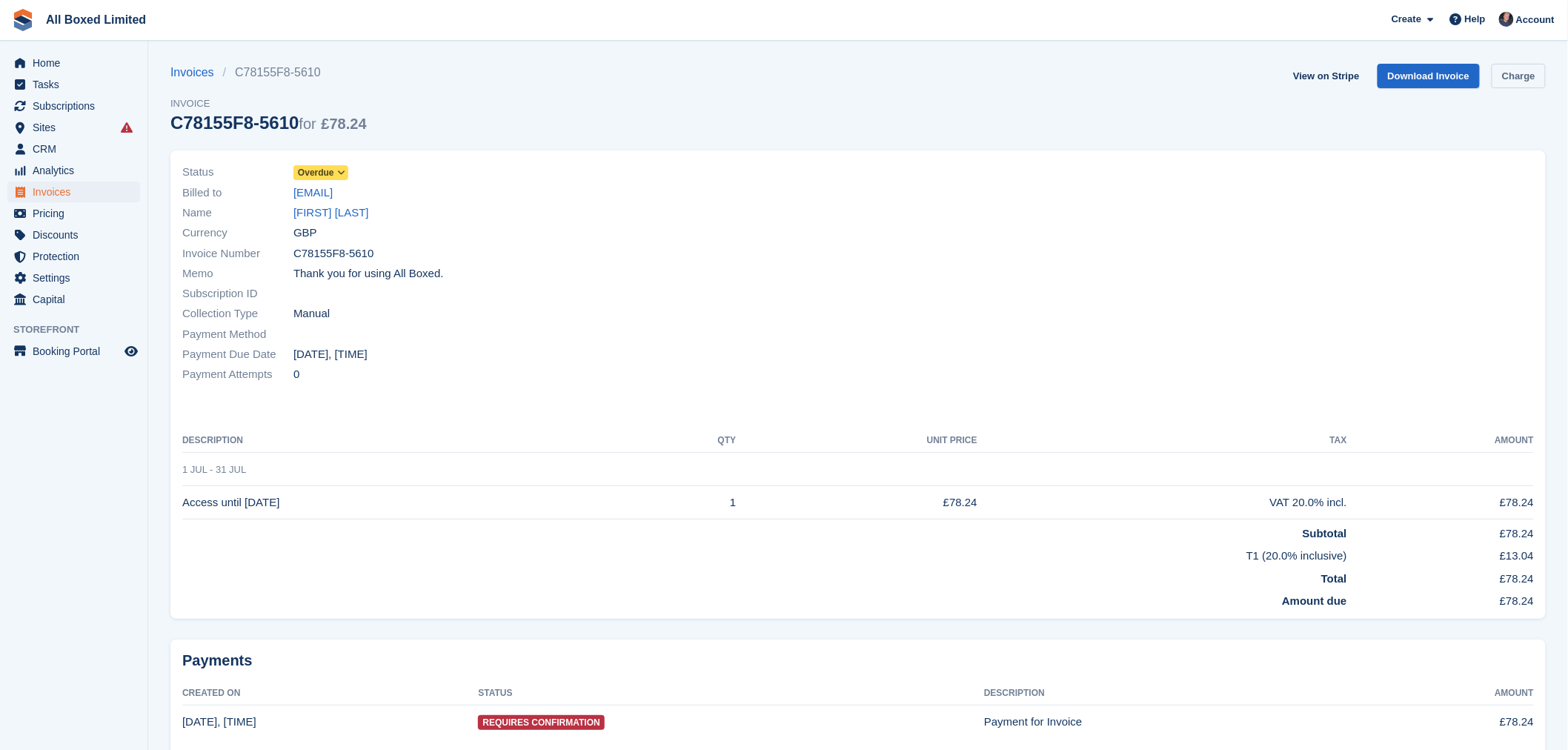 click on "Charge" at bounding box center [1518, 76] 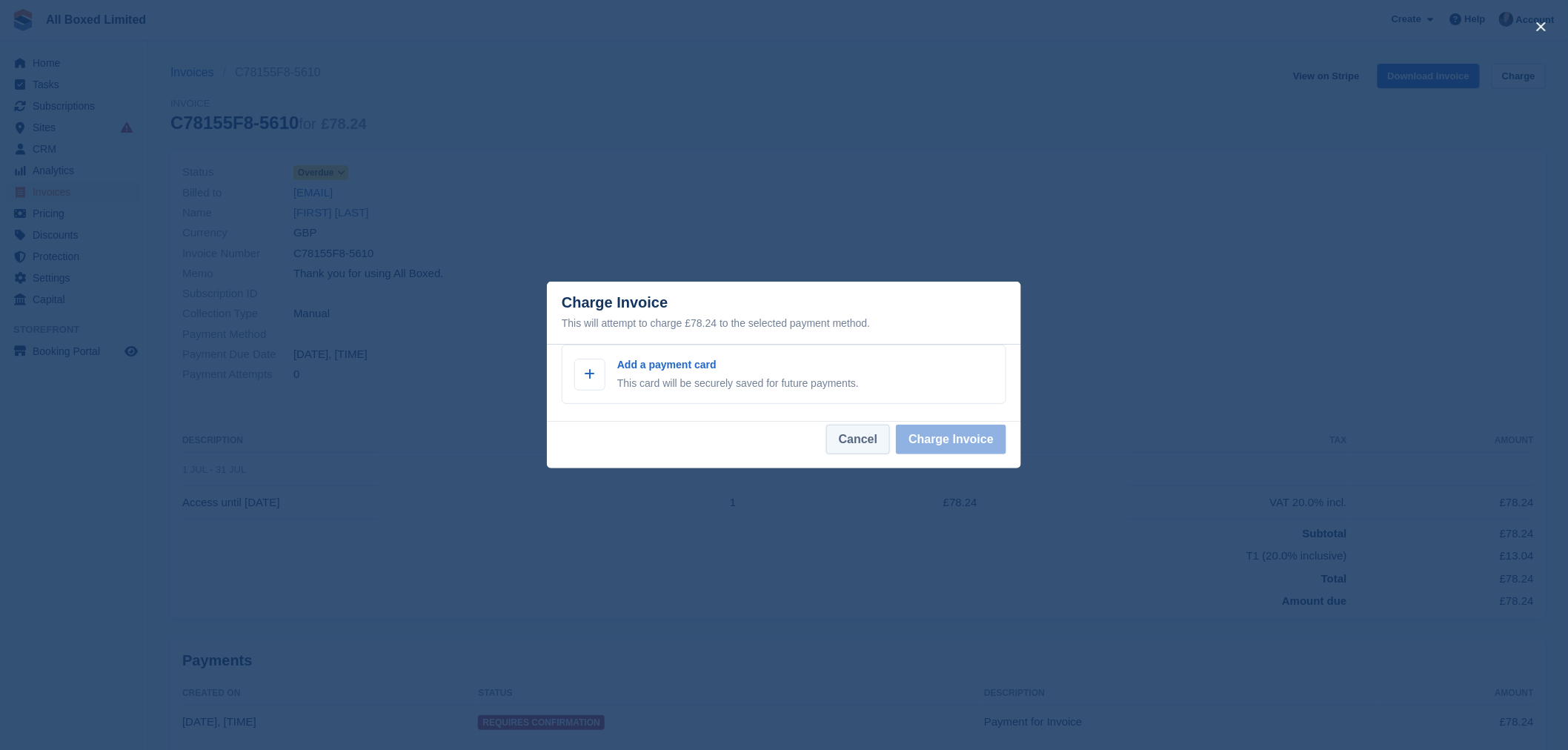 click on "Cancel" at bounding box center (858, 439) 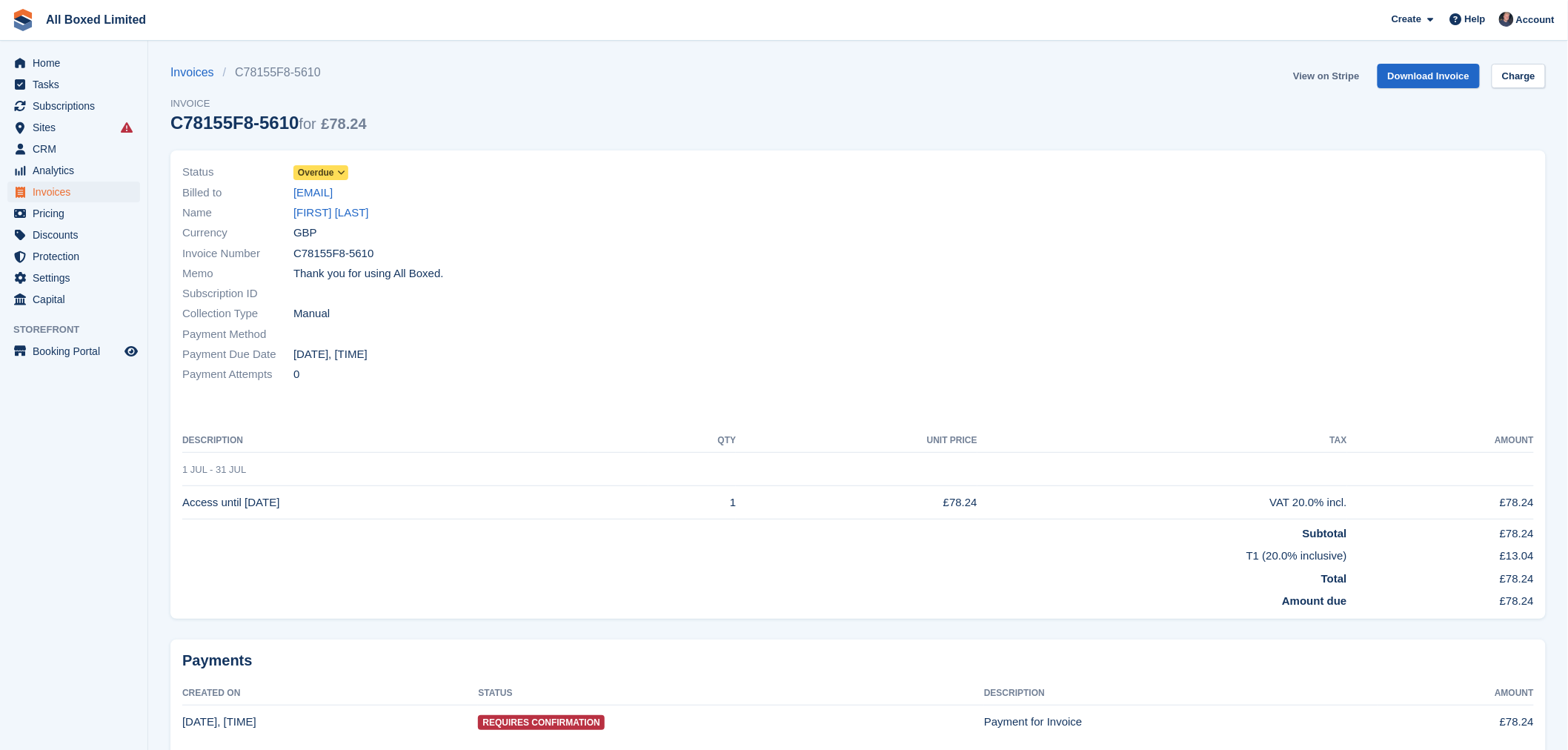 click on "View on Stripe" at bounding box center [1326, 76] 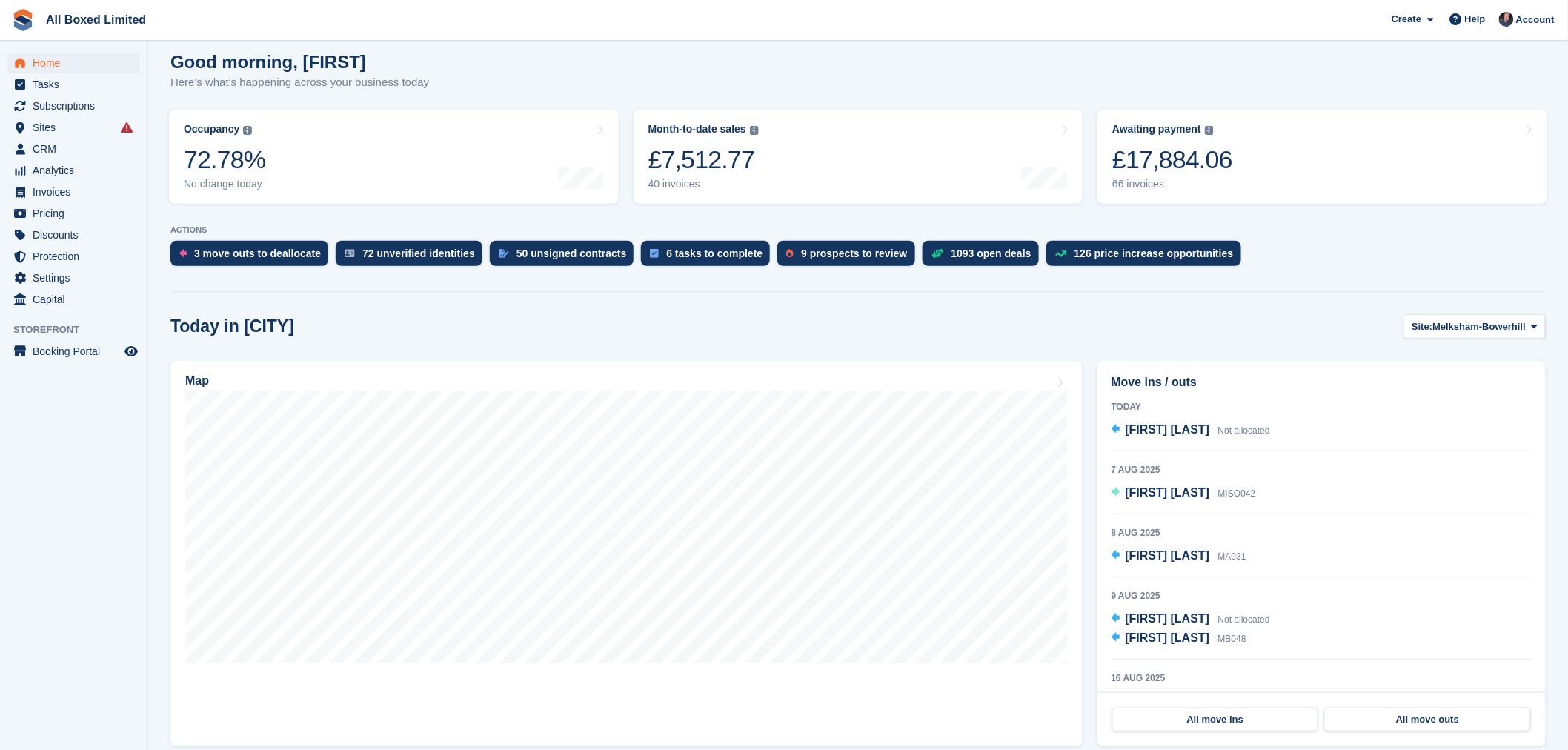 scroll, scrollTop: 0, scrollLeft: 0, axis: both 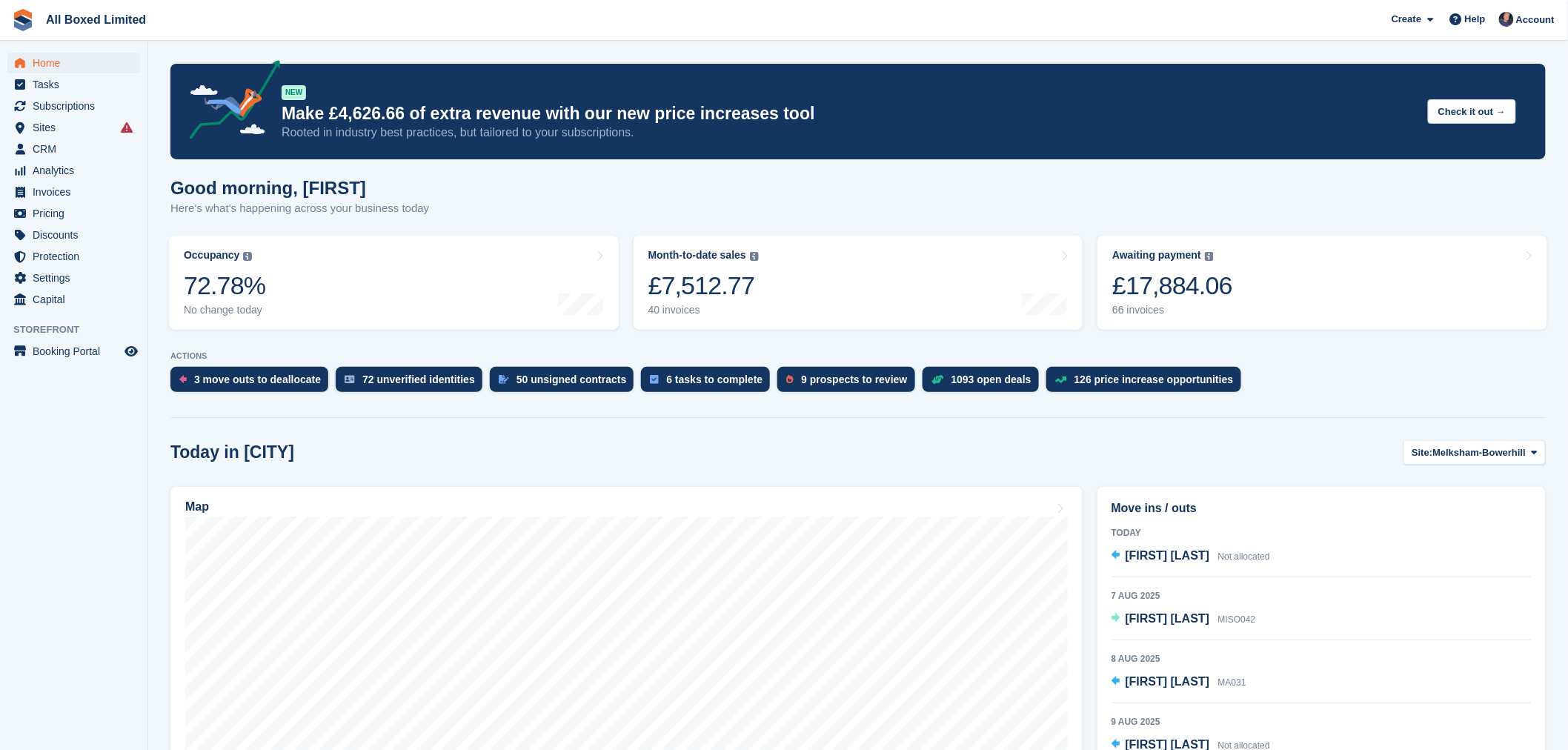 click on "Good morning, [FIRST]
Here's what's happening across your business today" at bounding box center [858, 206] 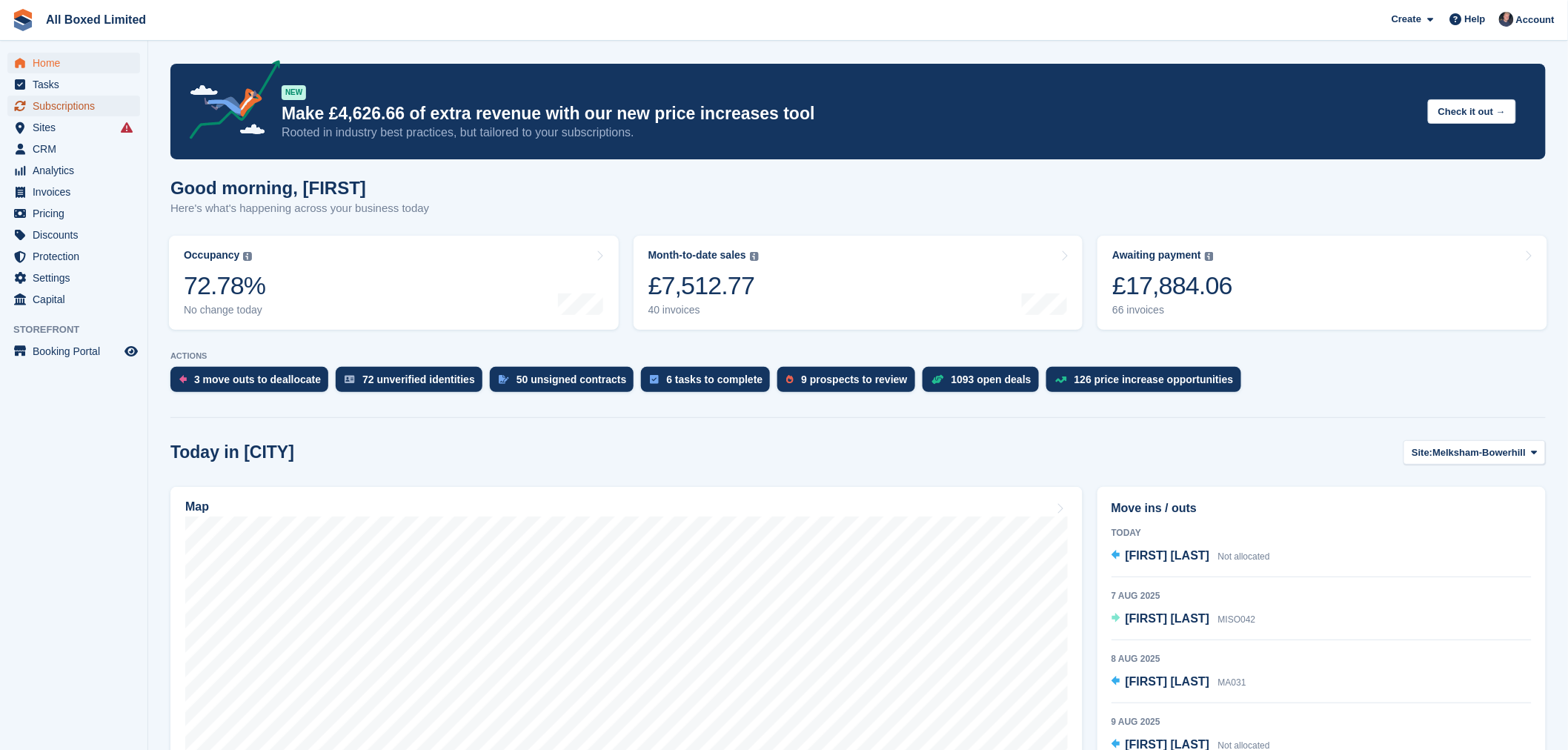 click on "Subscriptions" at bounding box center [77, 106] 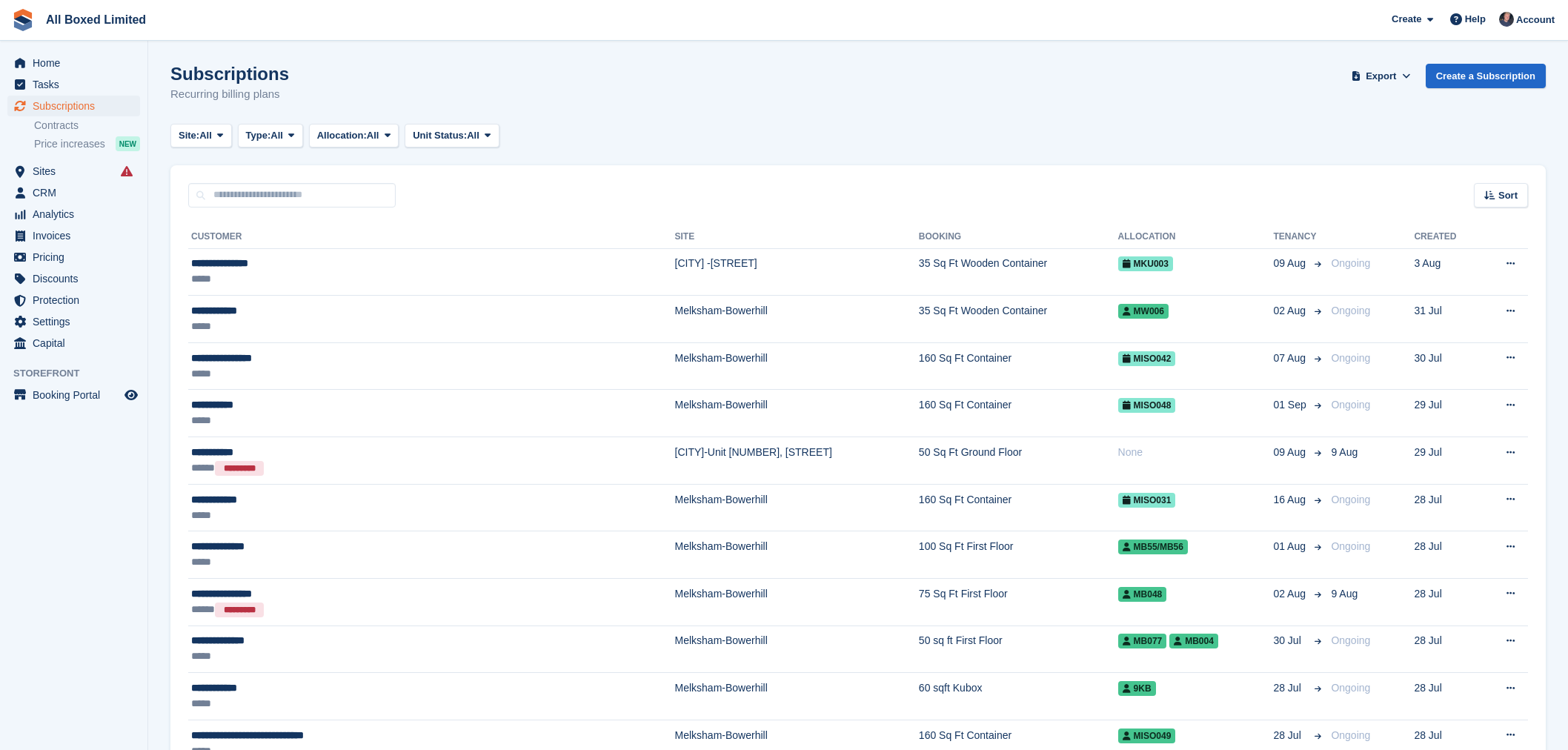 scroll, scrollTop: 0, scrollLeft: 0, axis: both 